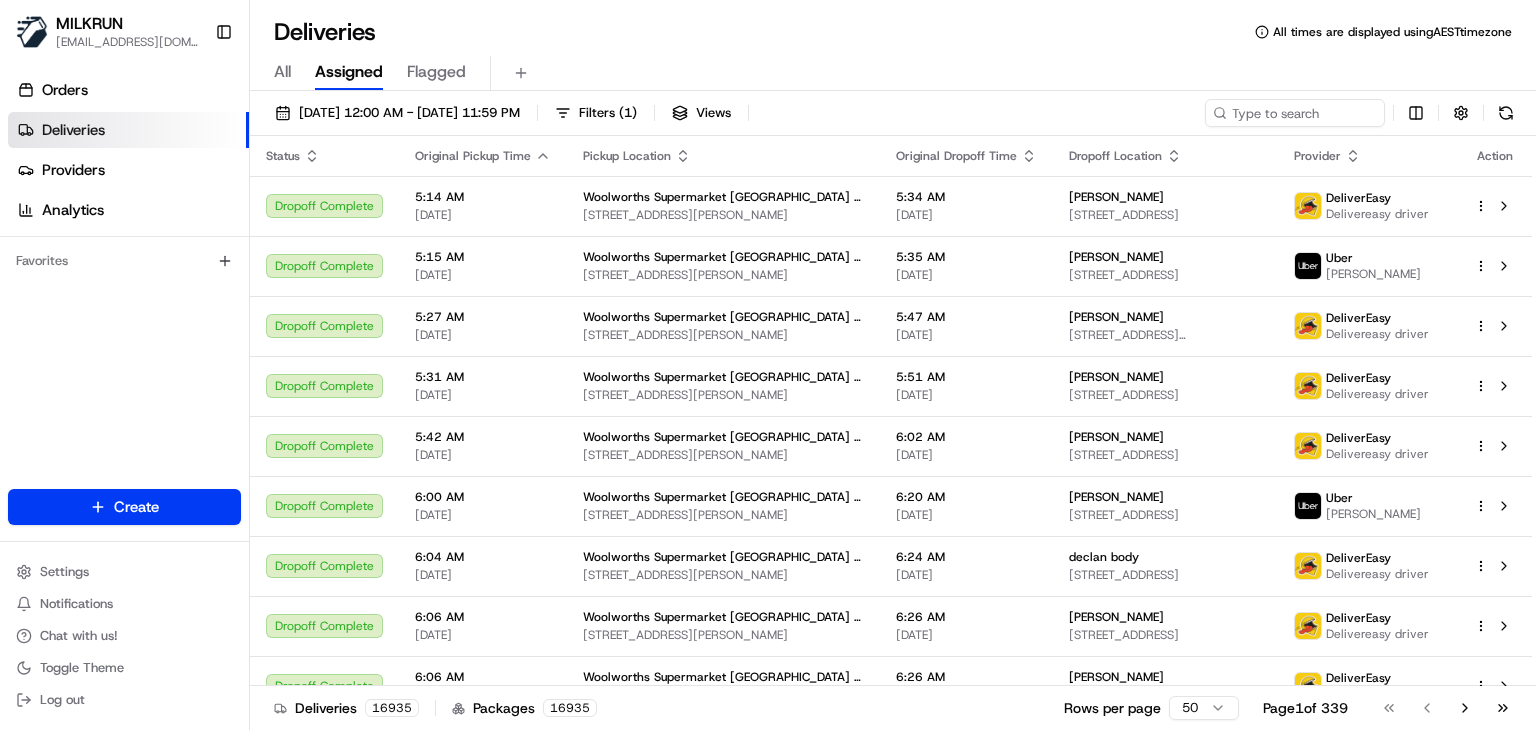 scroll, scrollTop: 0, scrollLeft: 0, axis: both 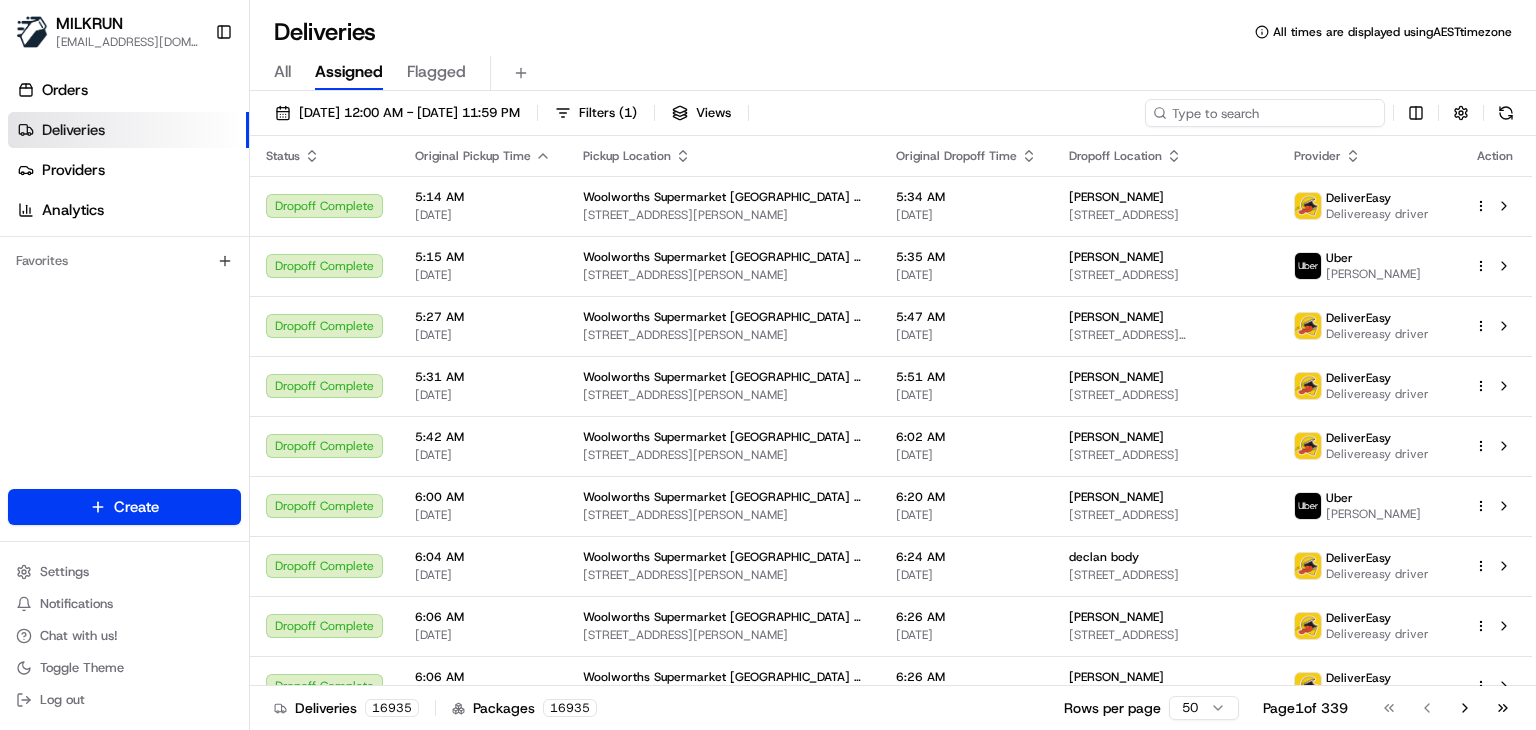 click at bounding box center [1265, 113] 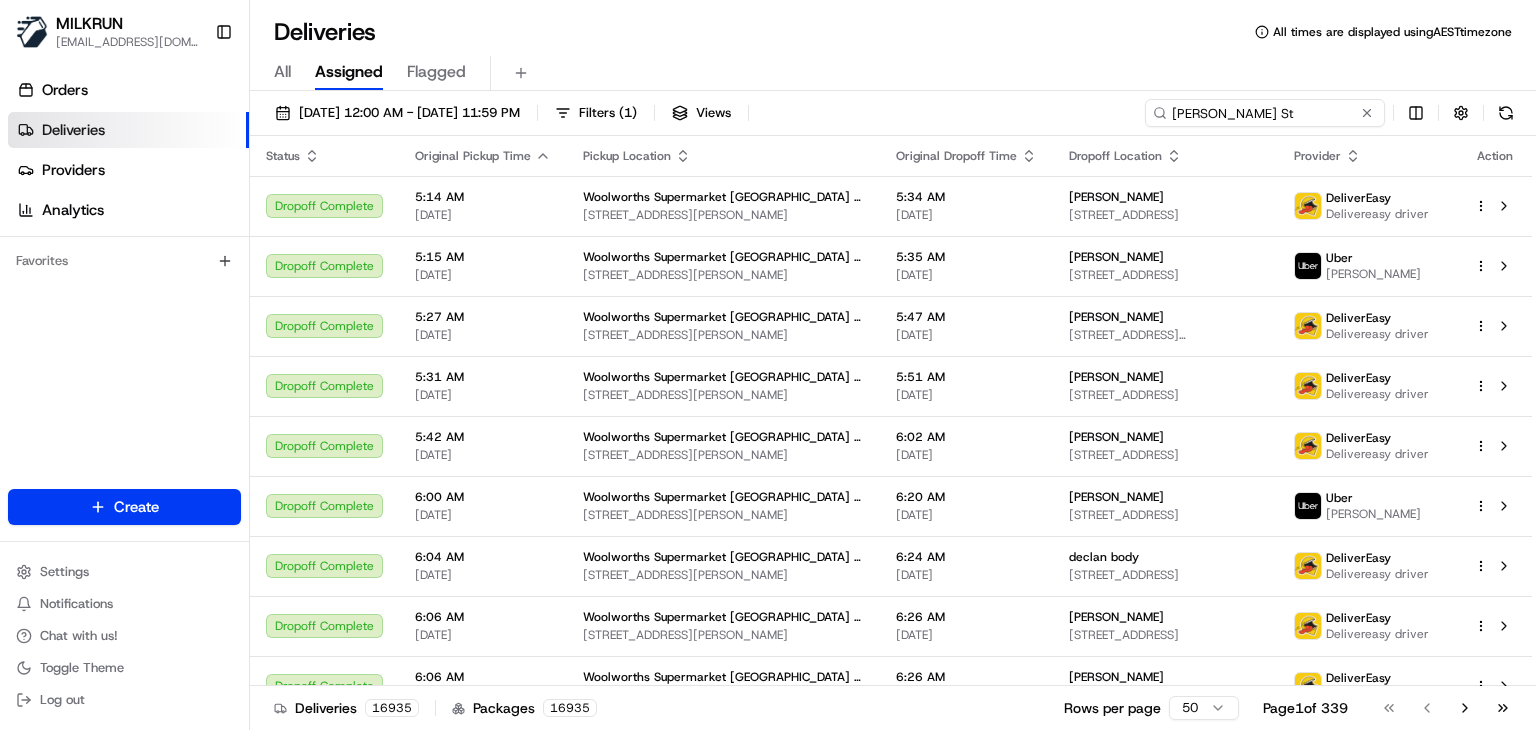 type on "[PERSON_NAME] St" 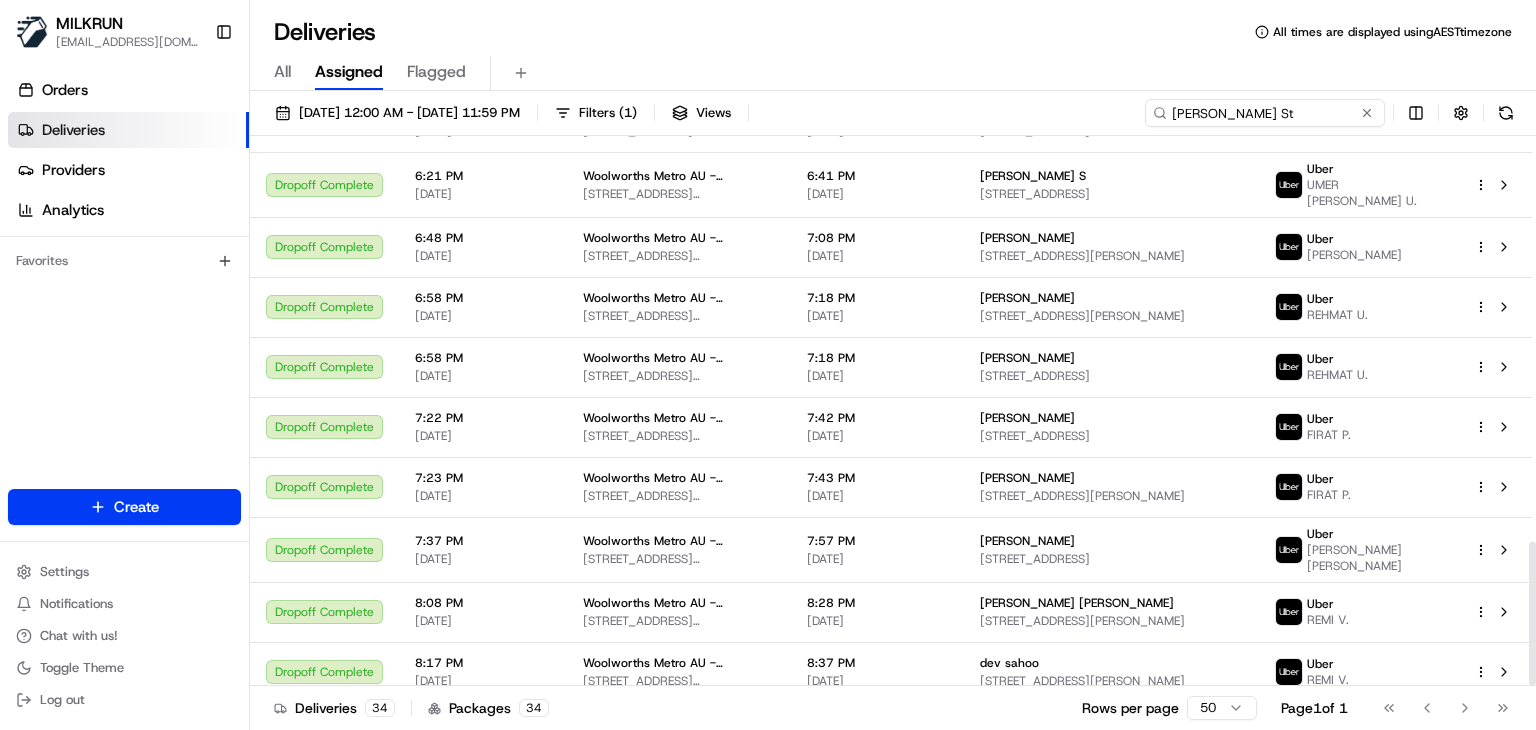 scroll, scrollTop: 1544, scrollLeft: 0, axis: vertical 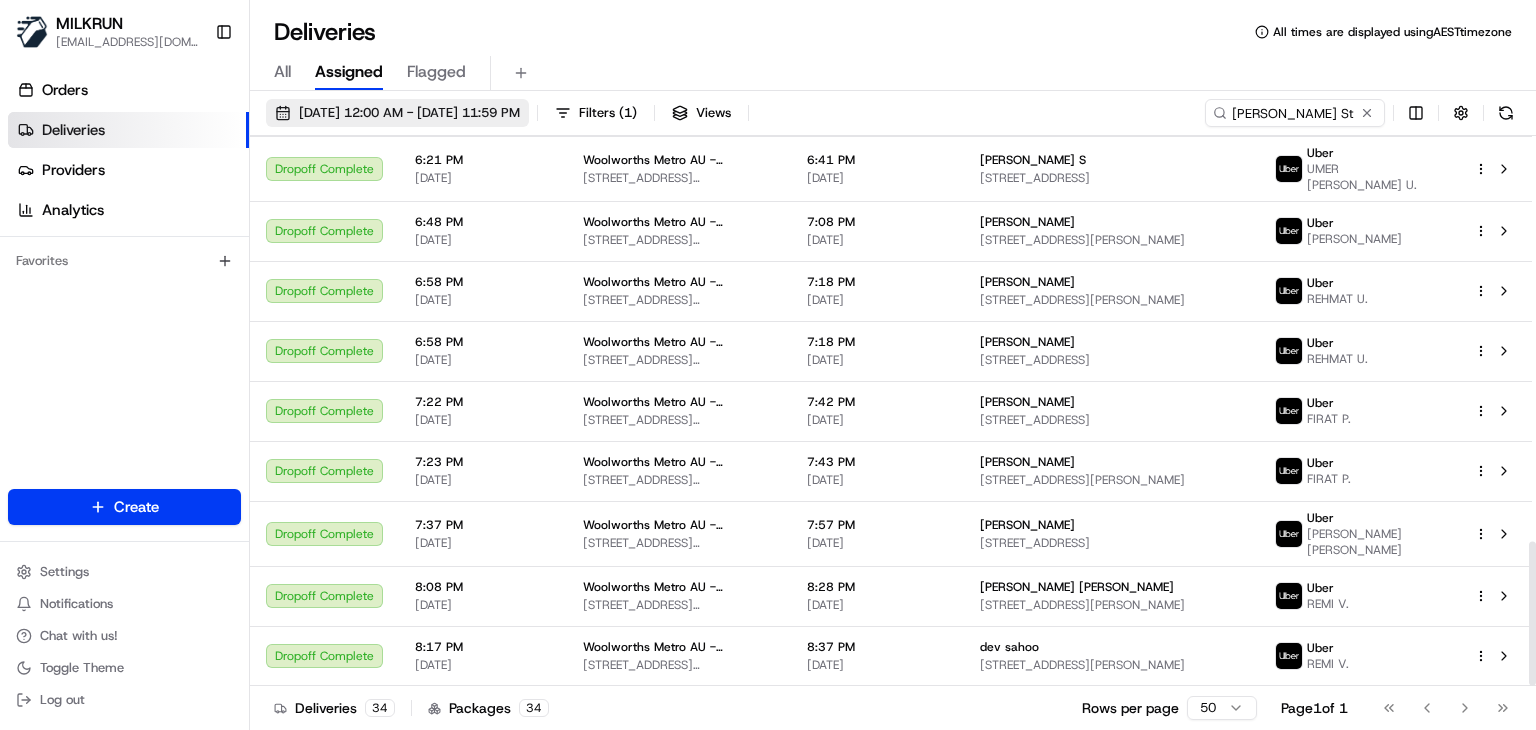 click on "[DATE] 12:00 AM - [DATE] 11:59 PM" at bounding box center (397, 113) 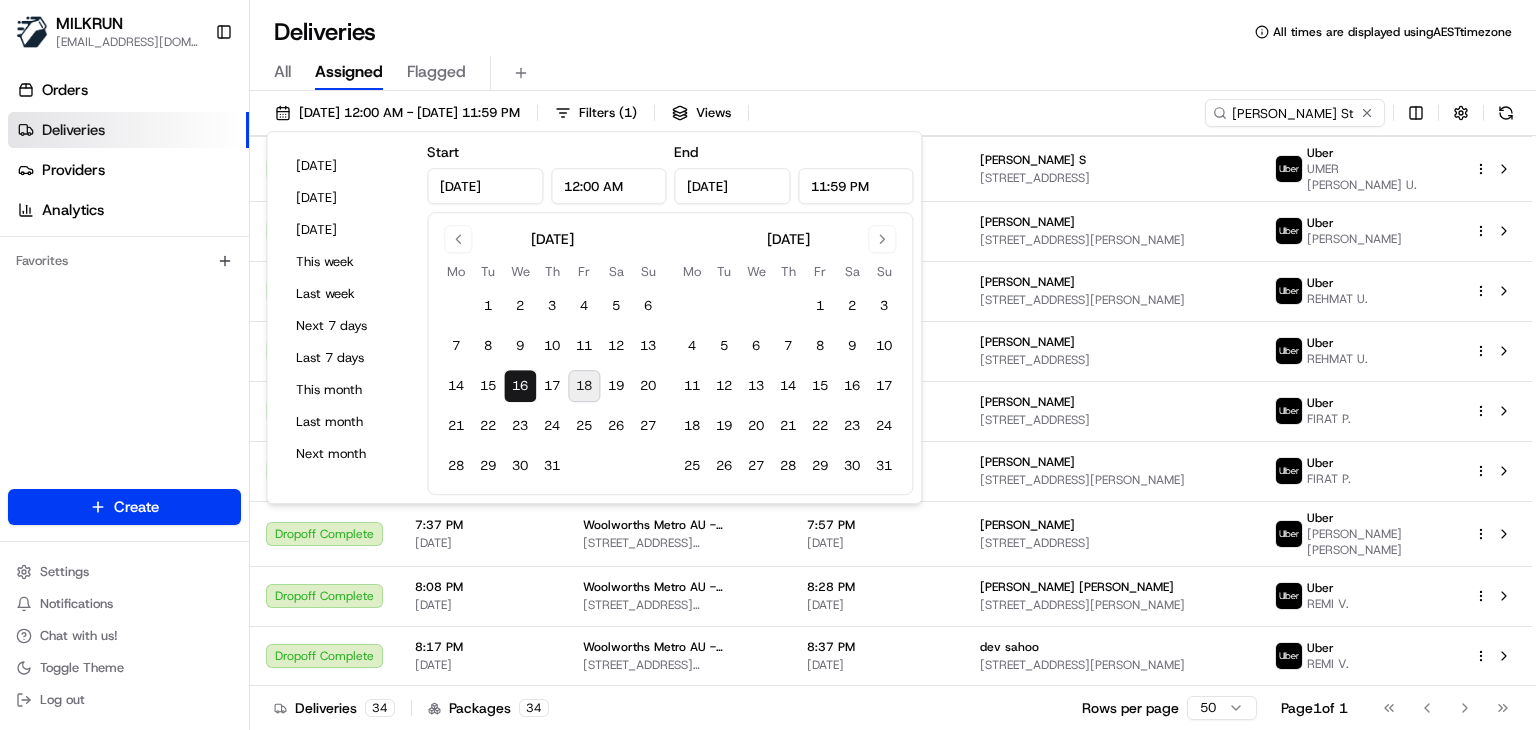 click on "18" at bounding box center (584, 386) 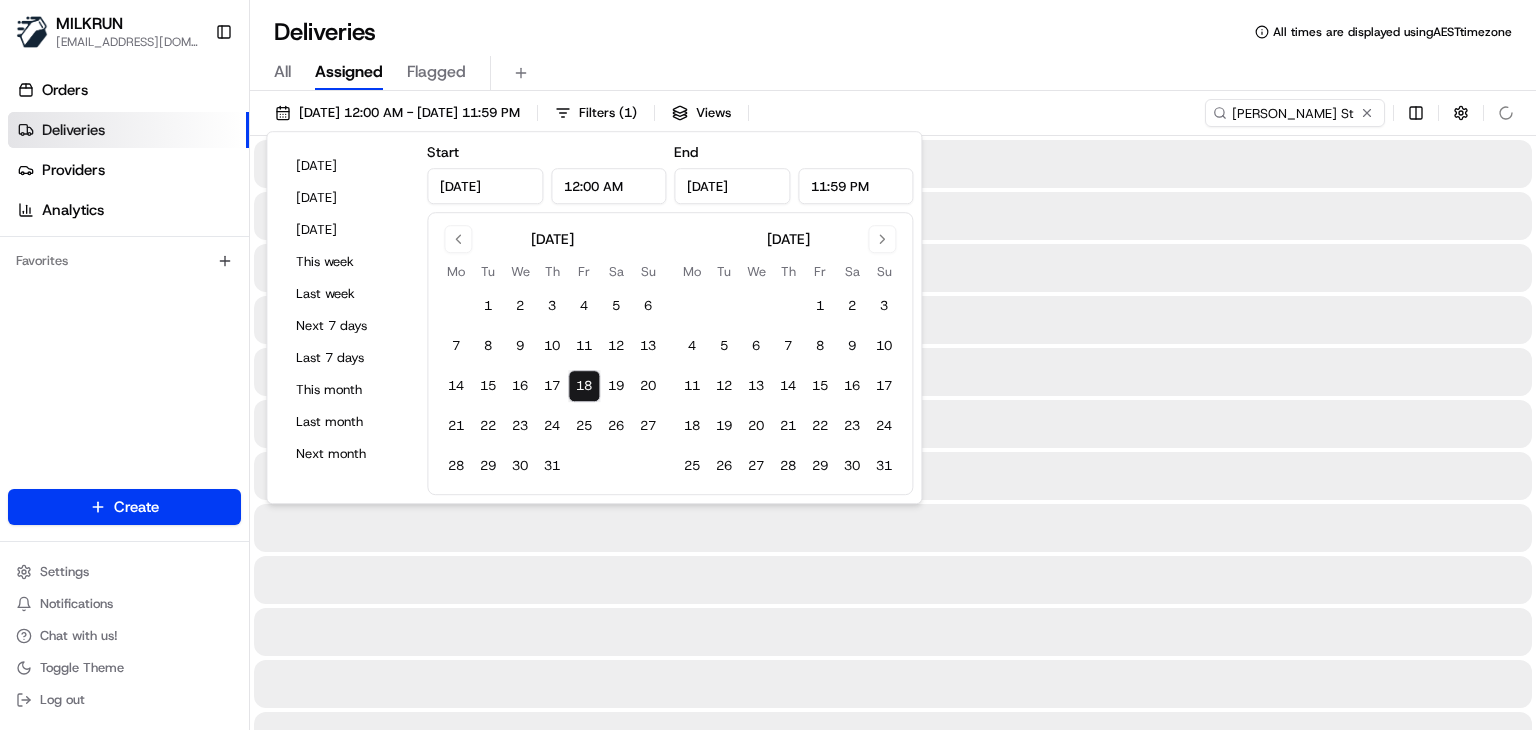 click on "18" at bounding box center (584, 386) 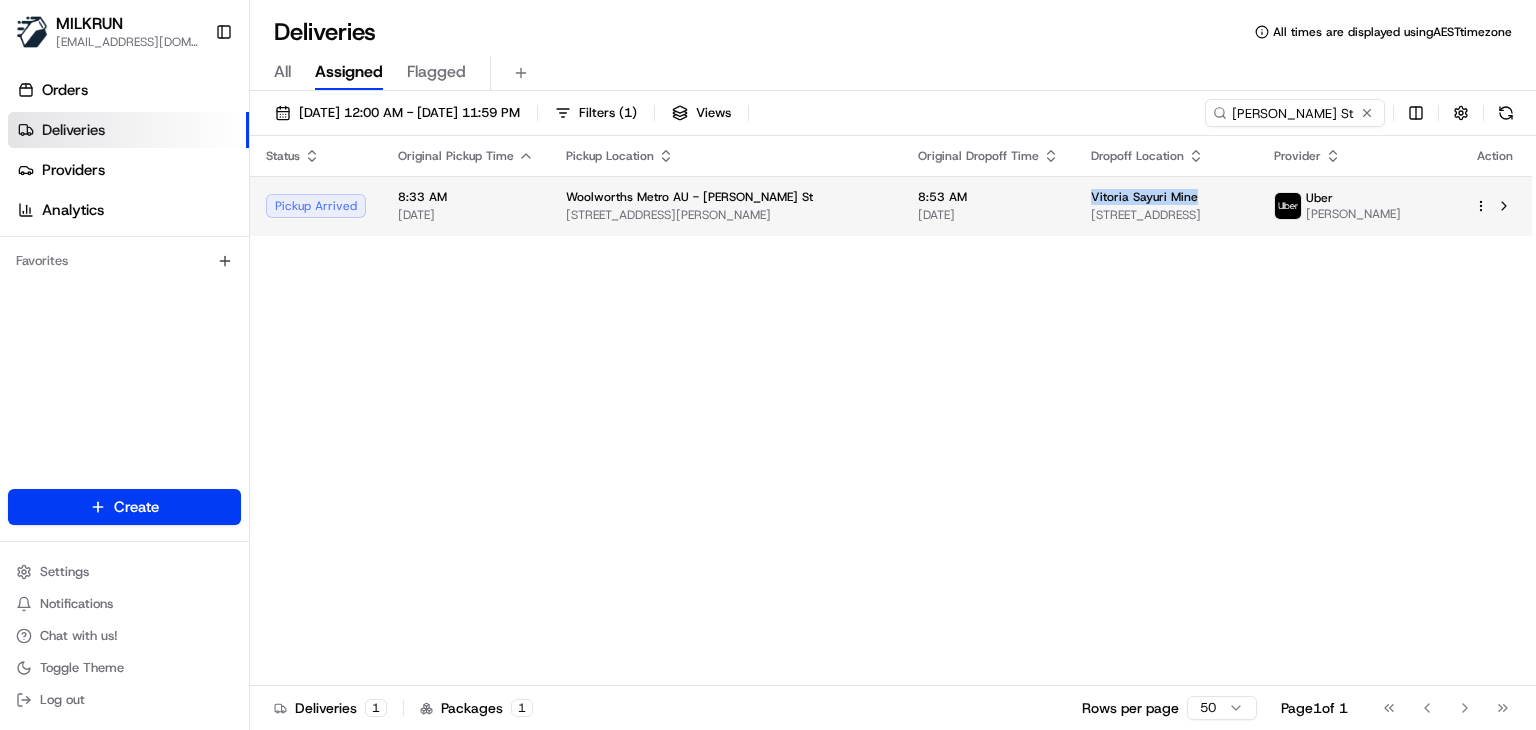 drag, startPoint x: 1130, startPoint y: 201, endPoint x: 1012, endPoint y: 191, distance: 118.42297 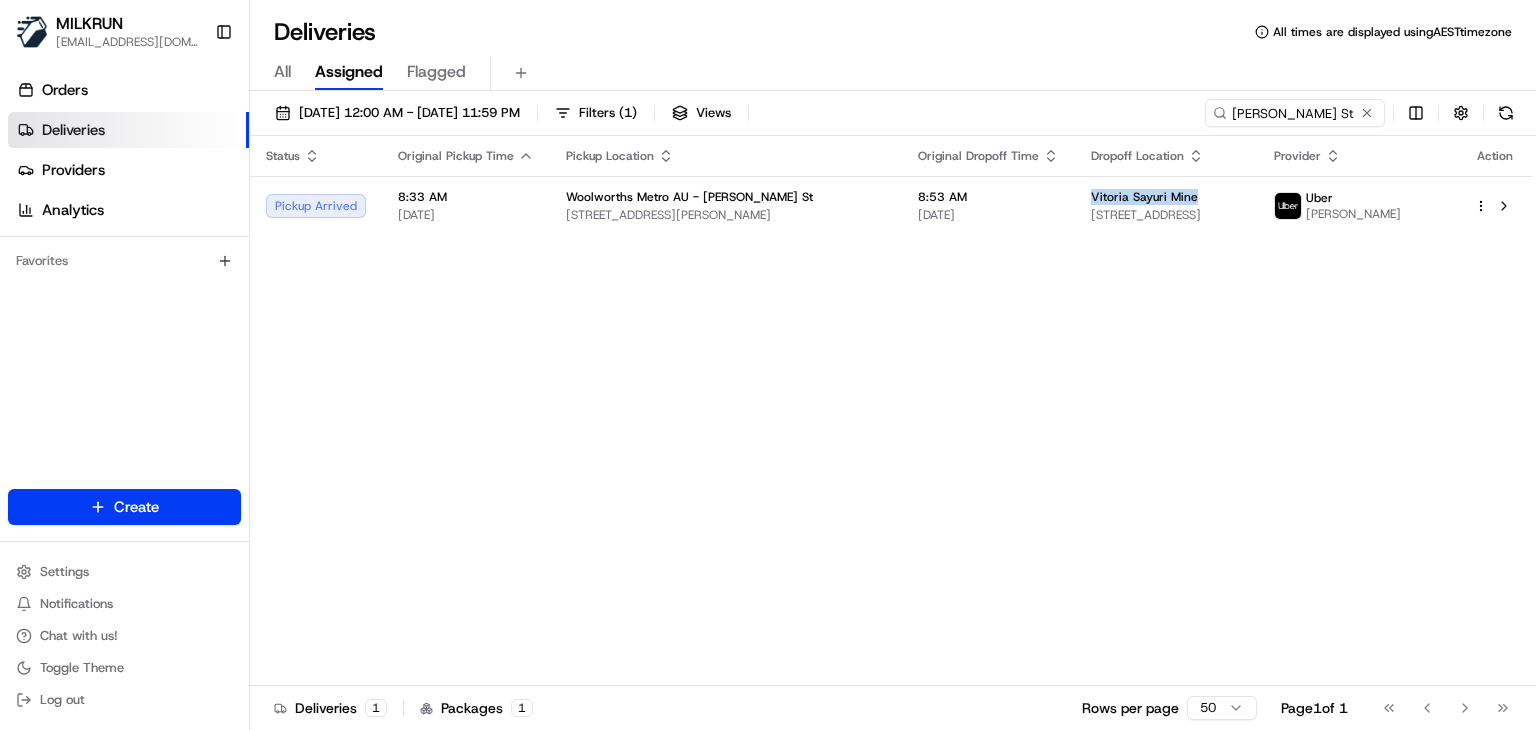 copy on "Vitoria Sayuri Mine" 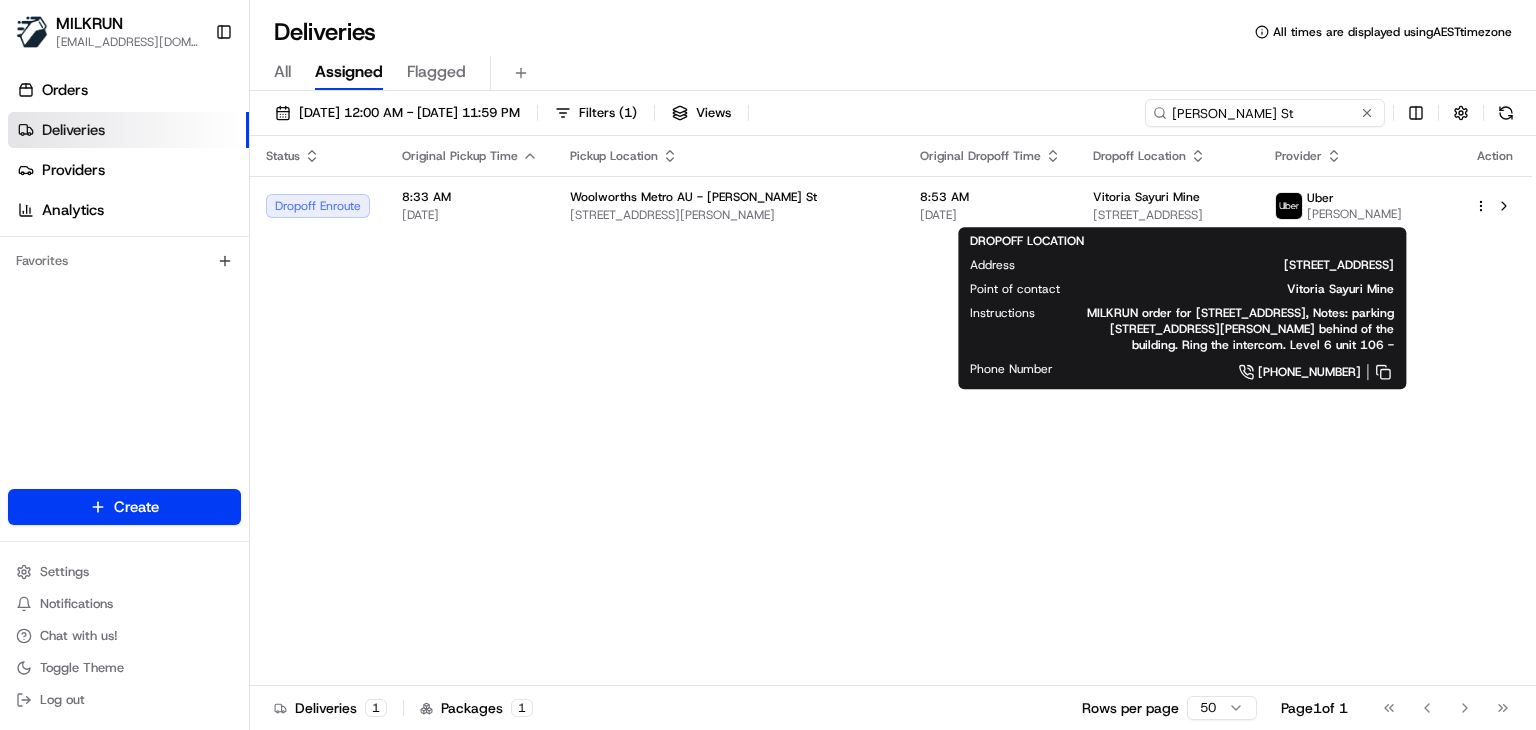 click on "[PERSON_NAME] St" at bounding box center (1265, 113) 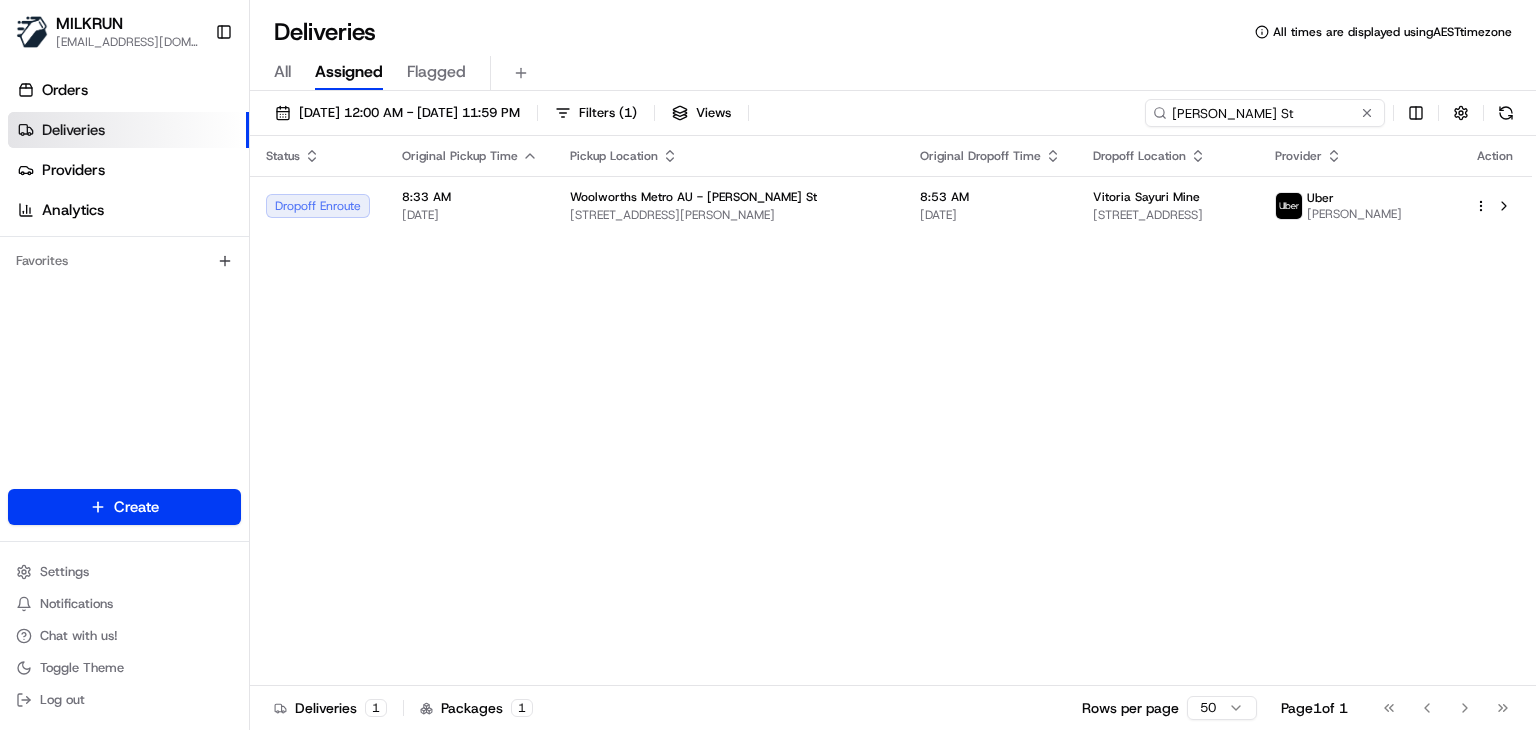 click on "[PERSON_NAME] St" at bounding box center (1265, 113) 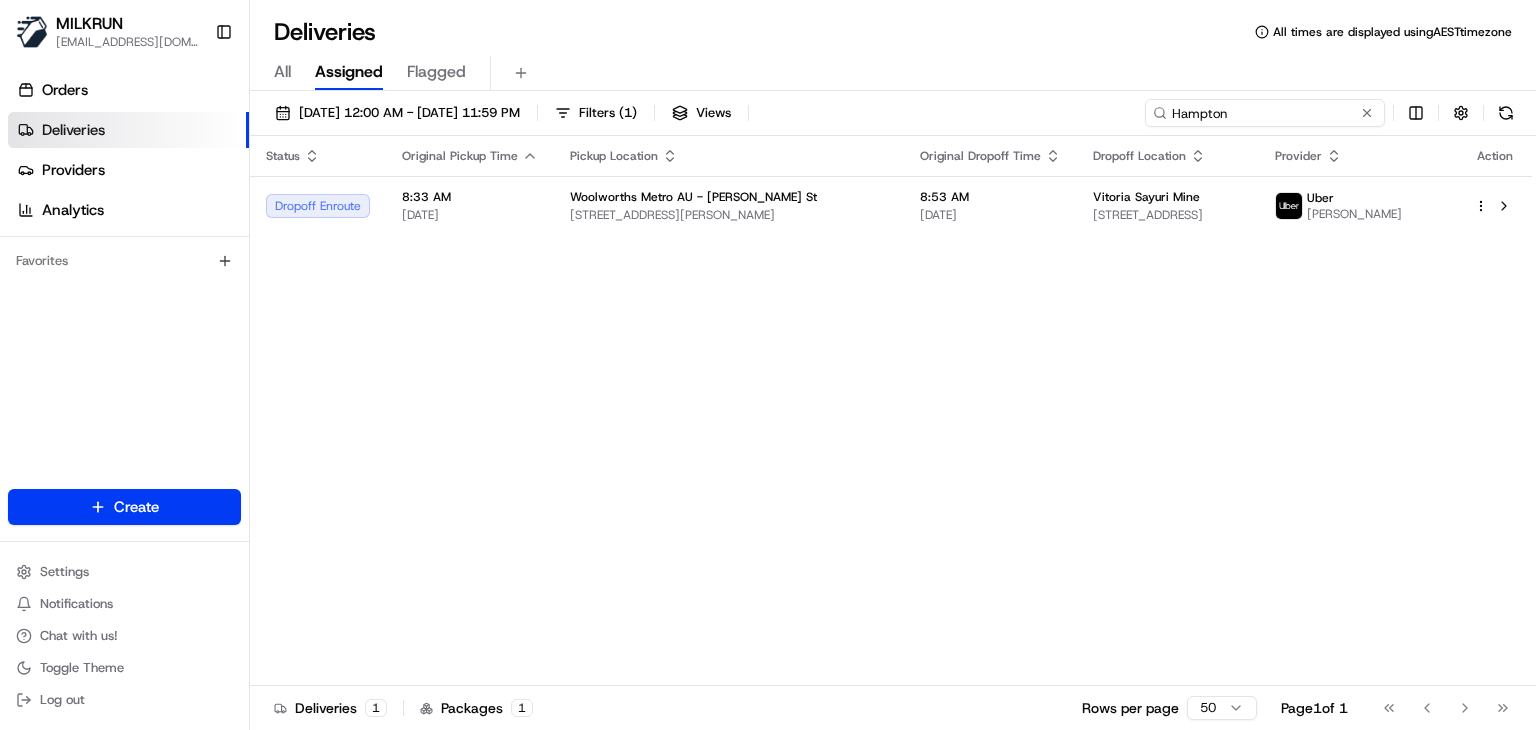 type on "Hampton" 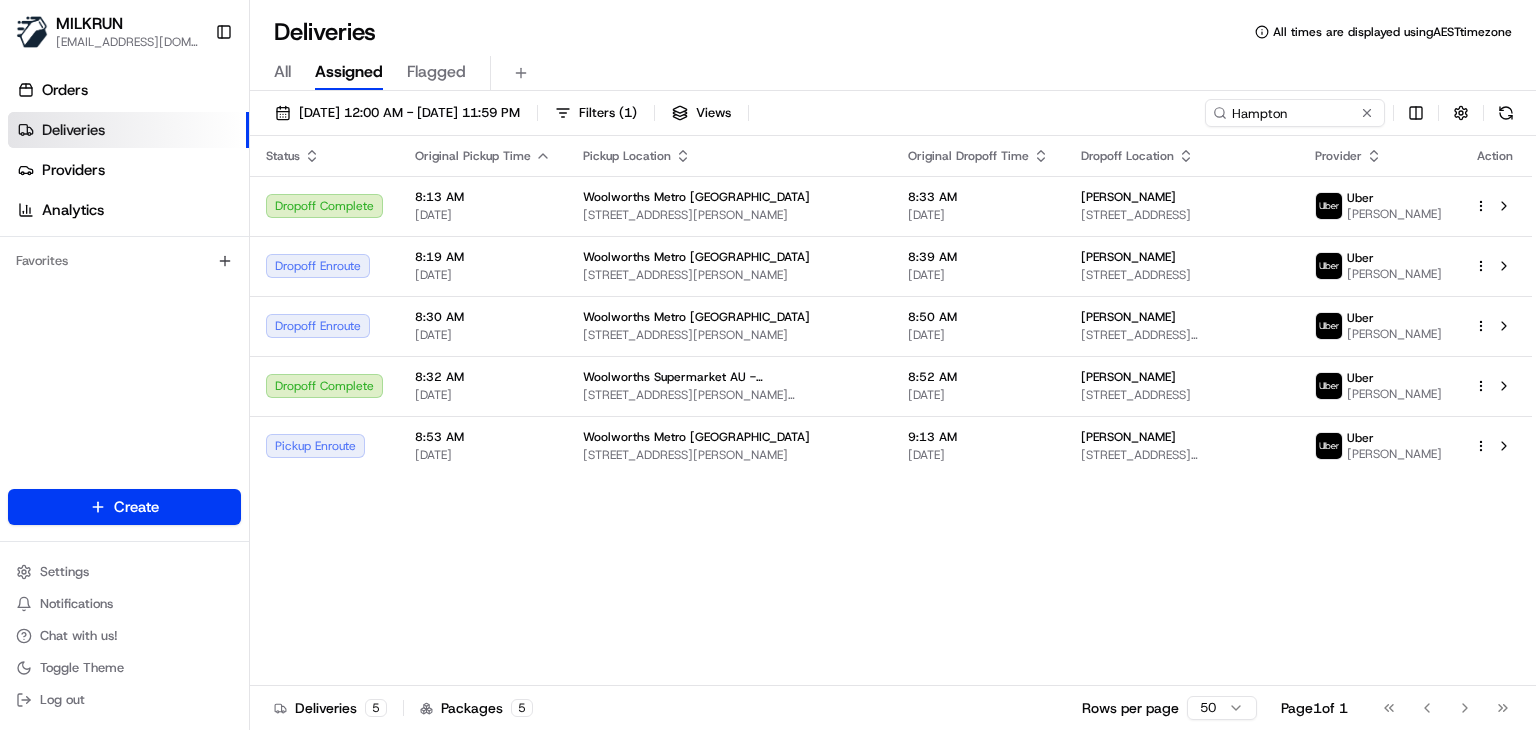 click on "All Assigned Flagged" at bounding box center (893, 73) 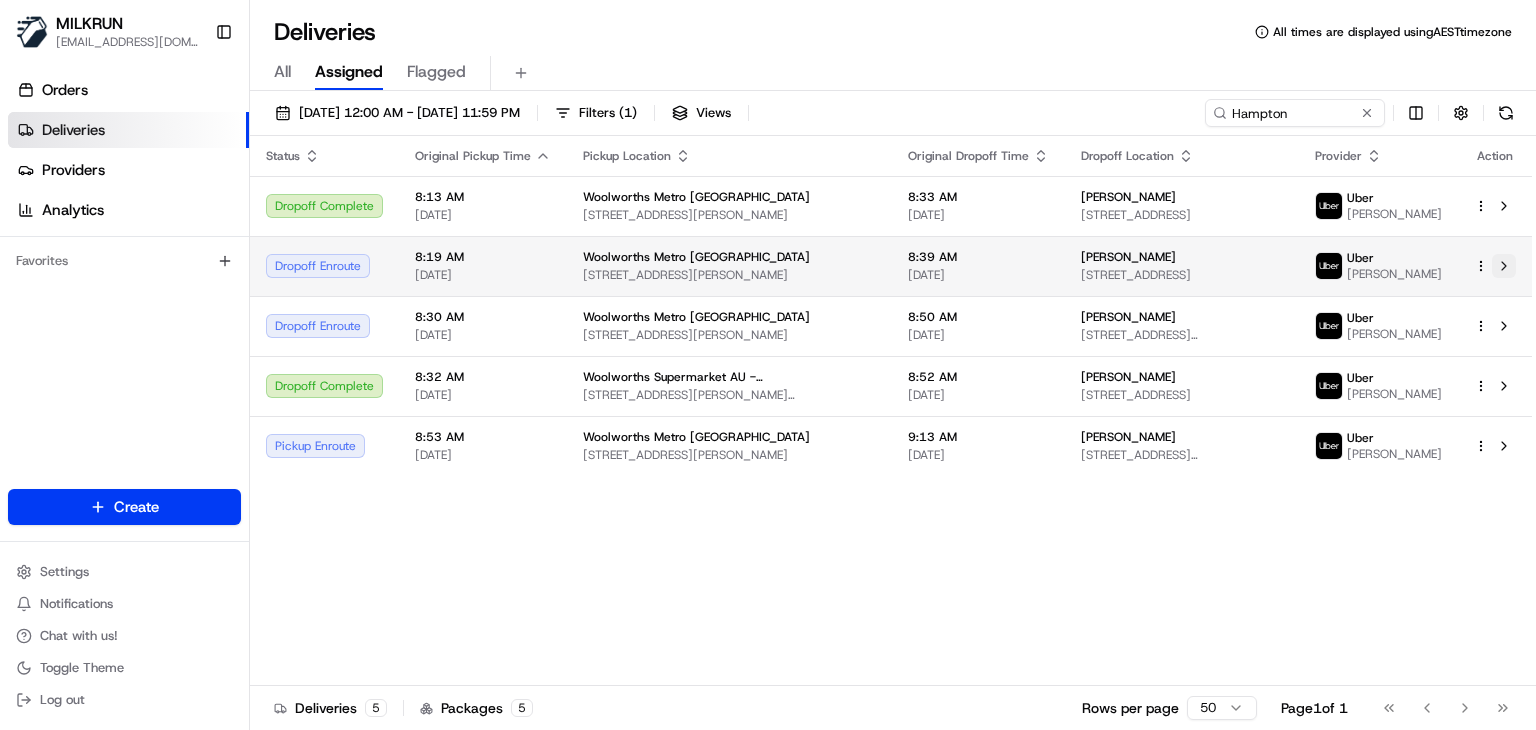 click at bounding box center [1504, 266] 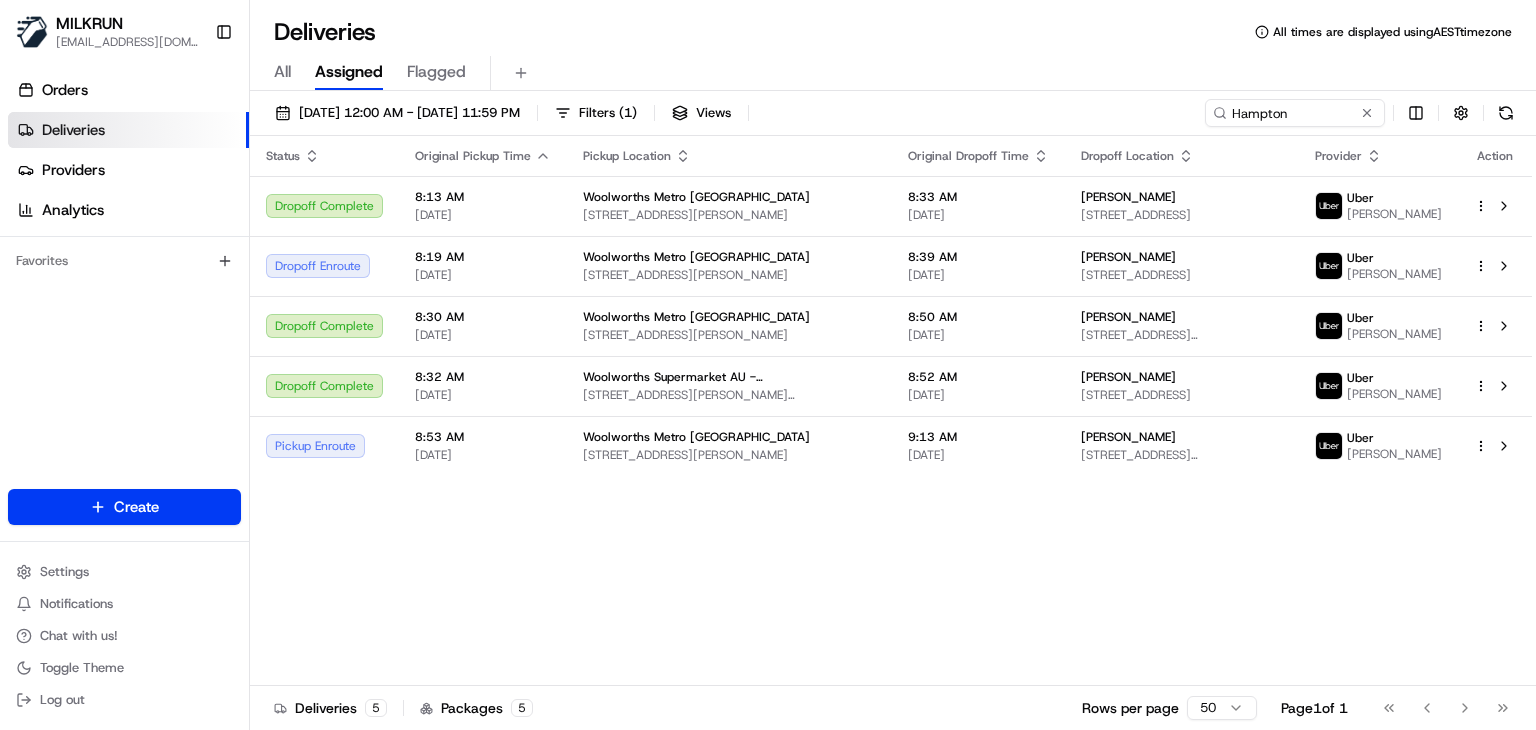 click on "All Assigned Flagged" at bounding box center [893, 73] 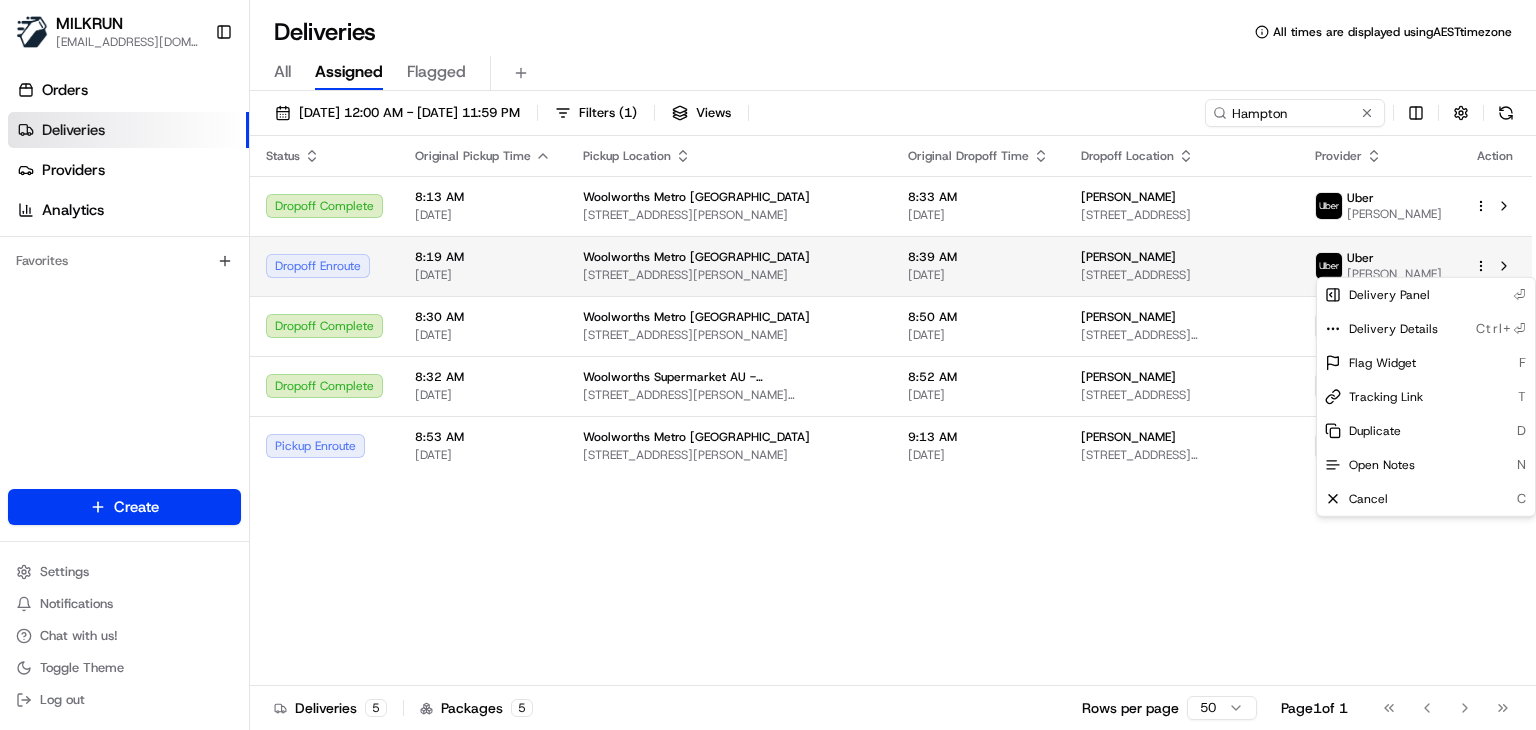 click on "MILKRUN [EMAIL_ADDRESS][DOMAIN_NAME] Toggle Sidebar Orders Deliveries Providers Analytics Favorites Main Menu Members & Organization Organization Users Roles Preferences Customization Tracking Orchestration Automations Locations Pickup Locations Dropoff Locations AI Support Call Agent Billing Billing Refund Requests Integrations Notification Triggers Webhooks API Keys Request Logs Create Settings Notifications Chat with us! Toggle Theme Log out Deliveries All times are displayed using  AEST  timezone All Assigned Flagged [DATE] 12:00 AM - [DATE] 11:59 PM Filters ( 1 ) Views Hampton Status Original Pickup Time Pickup Location Original Dropoff Time Dropoff Location Provider Action Dropoff Complete 8:13 AM [DATE] Woolworths Metro AU - [GEOGRAPHIC_DATA] [STREET_ADDRESS][PERSON_NAME] 8:33 AM [DATE] [PERSON_NAME] [STREET_ADDRESS], AU Uber CHAN K. Dropoff Enroute 8:19 AM [DATE] [GEOGRAPHIC_DATA] [STREET_ADDRESS][PERSON_NAME] [GEOGRAPHIC_DATA]" at bounding box center [768, 365] 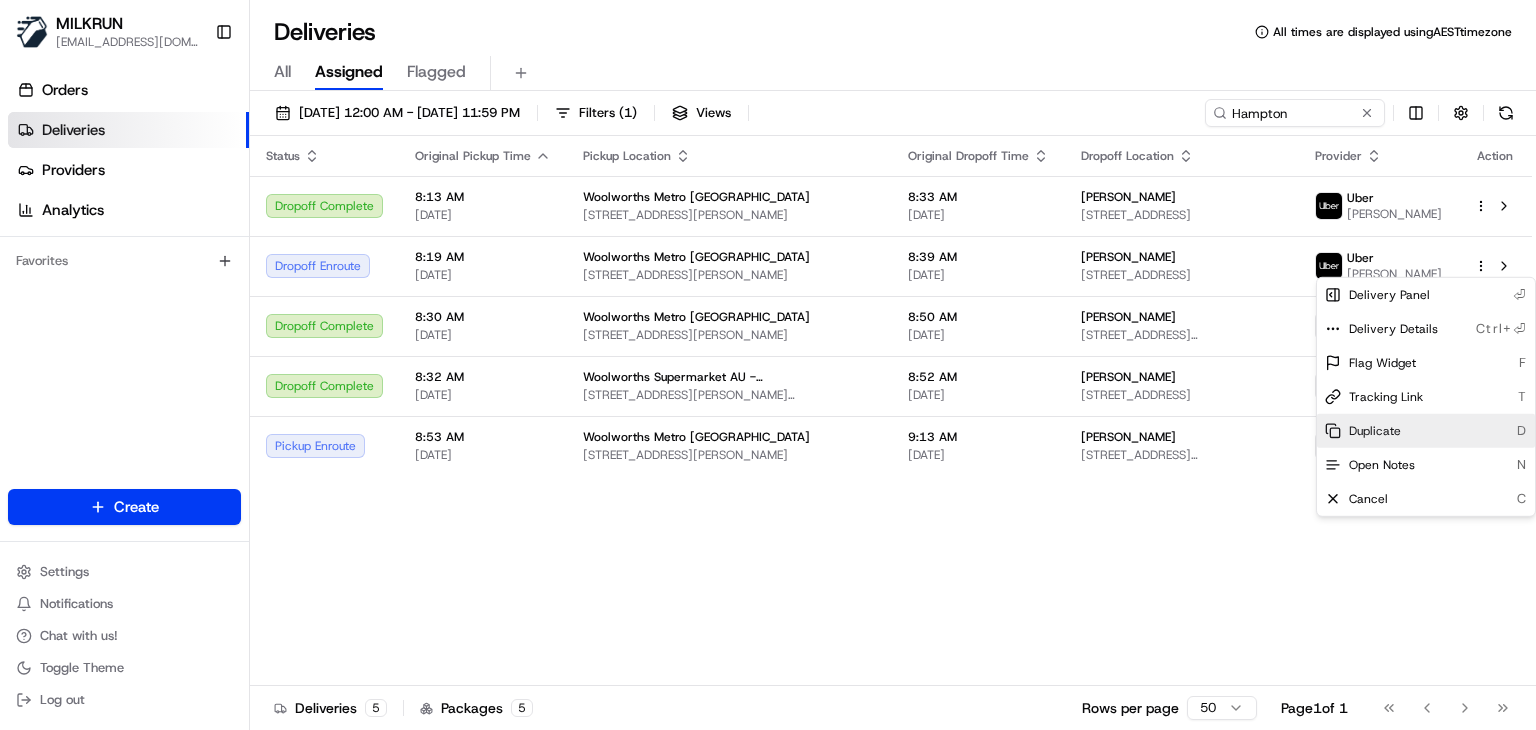 click on "Duplicate" at bounding box center [1375, 431] 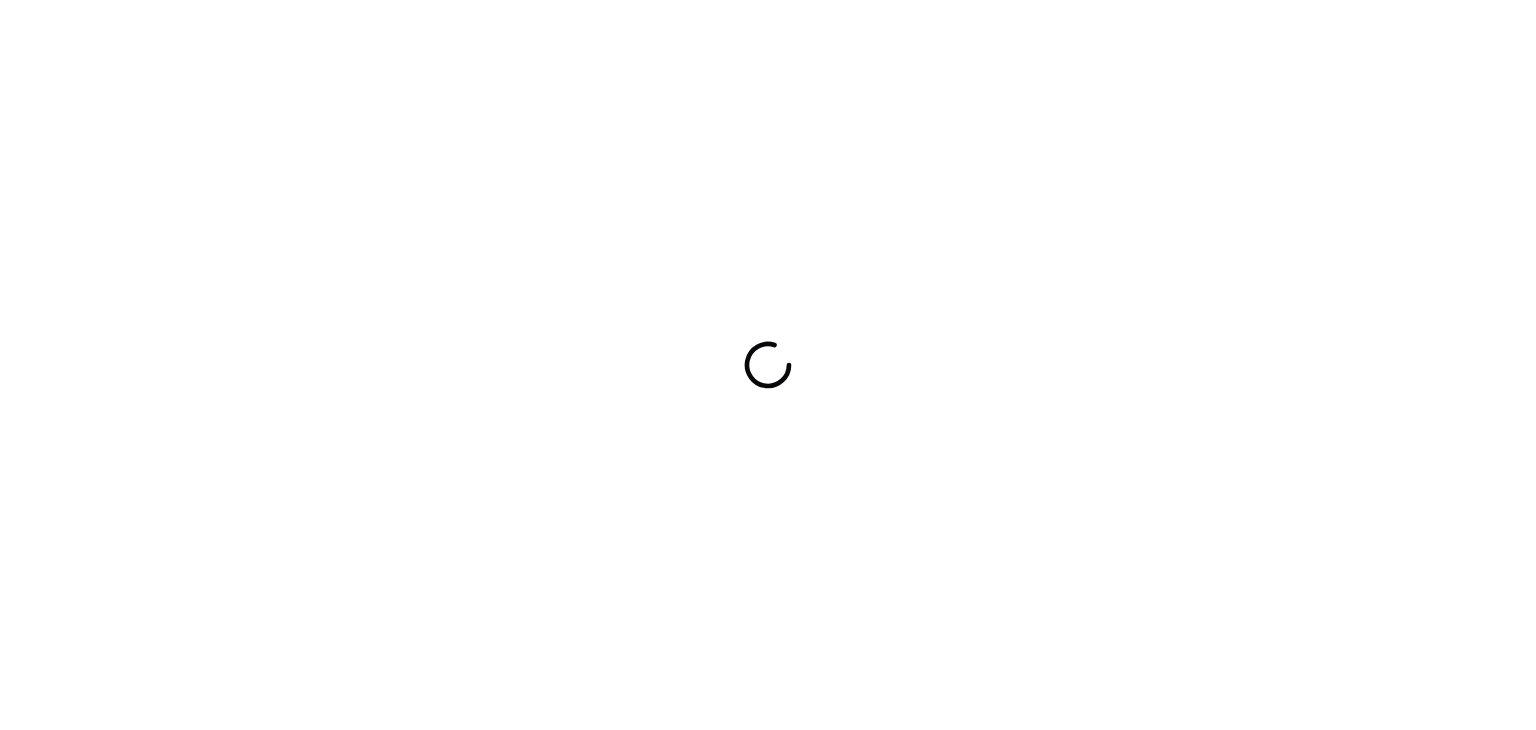 scroll, scrollTop: 0, scrollLeft: 0, axis: both 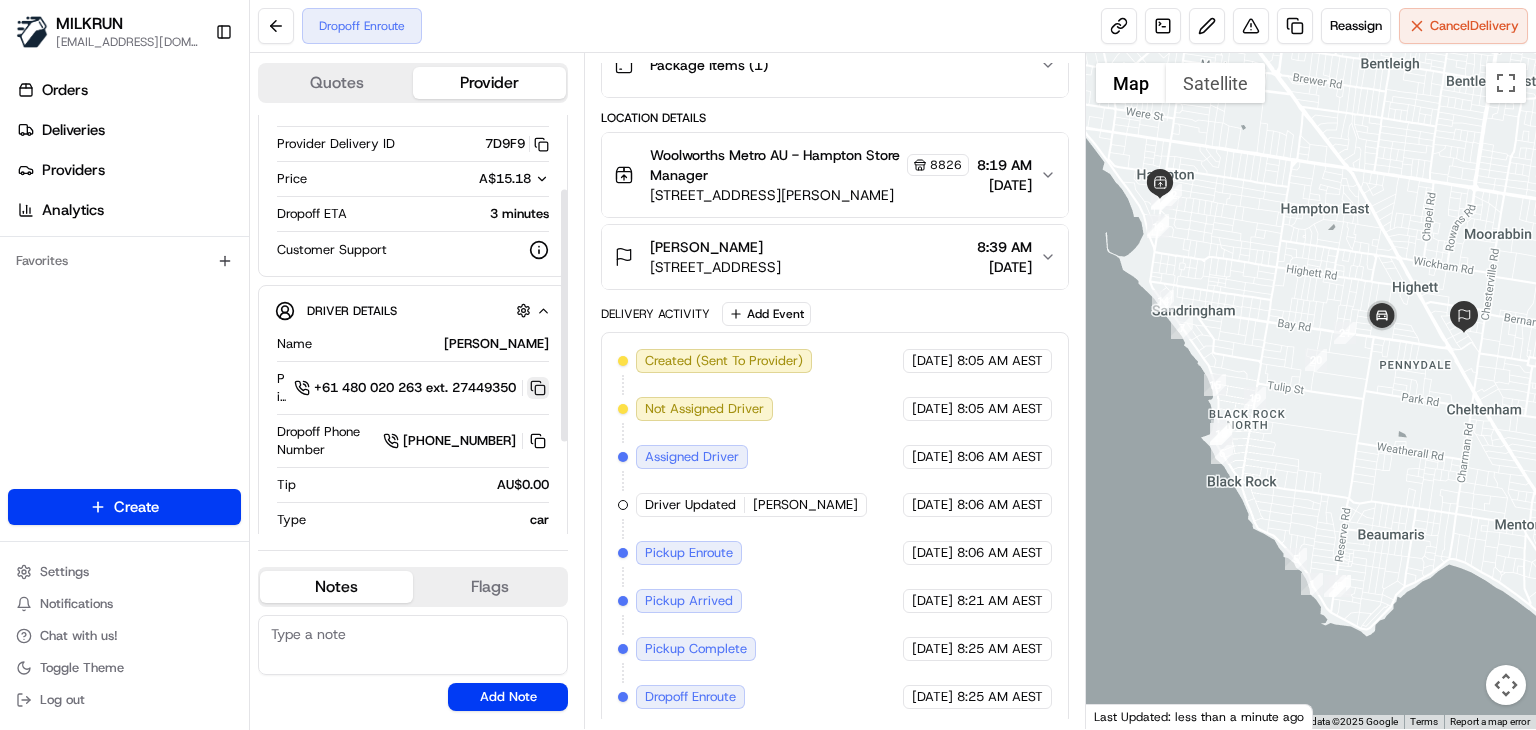 click at bounding box center (538, 388) 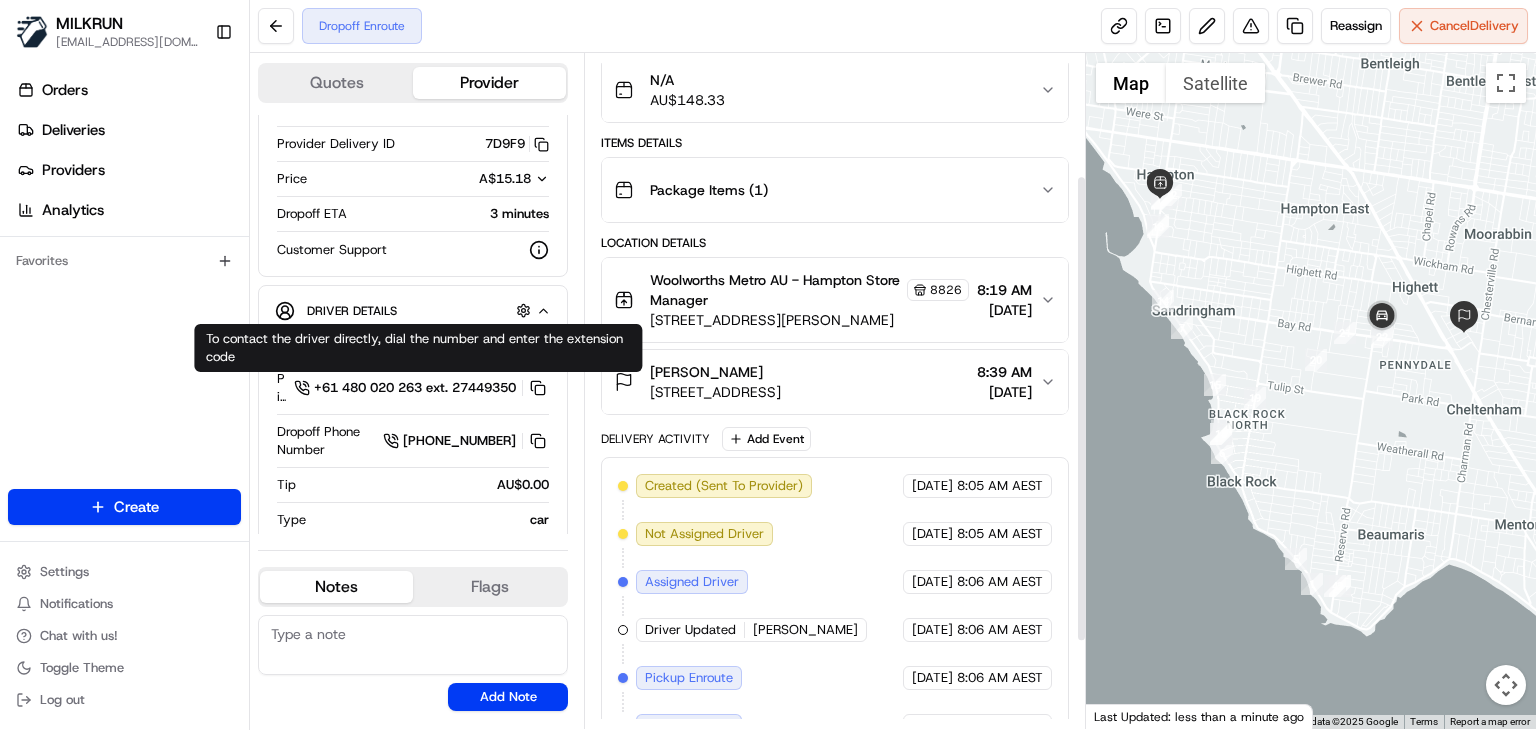 scroll, scrollTop: 176, scrollLeft: 0, axis: vertical 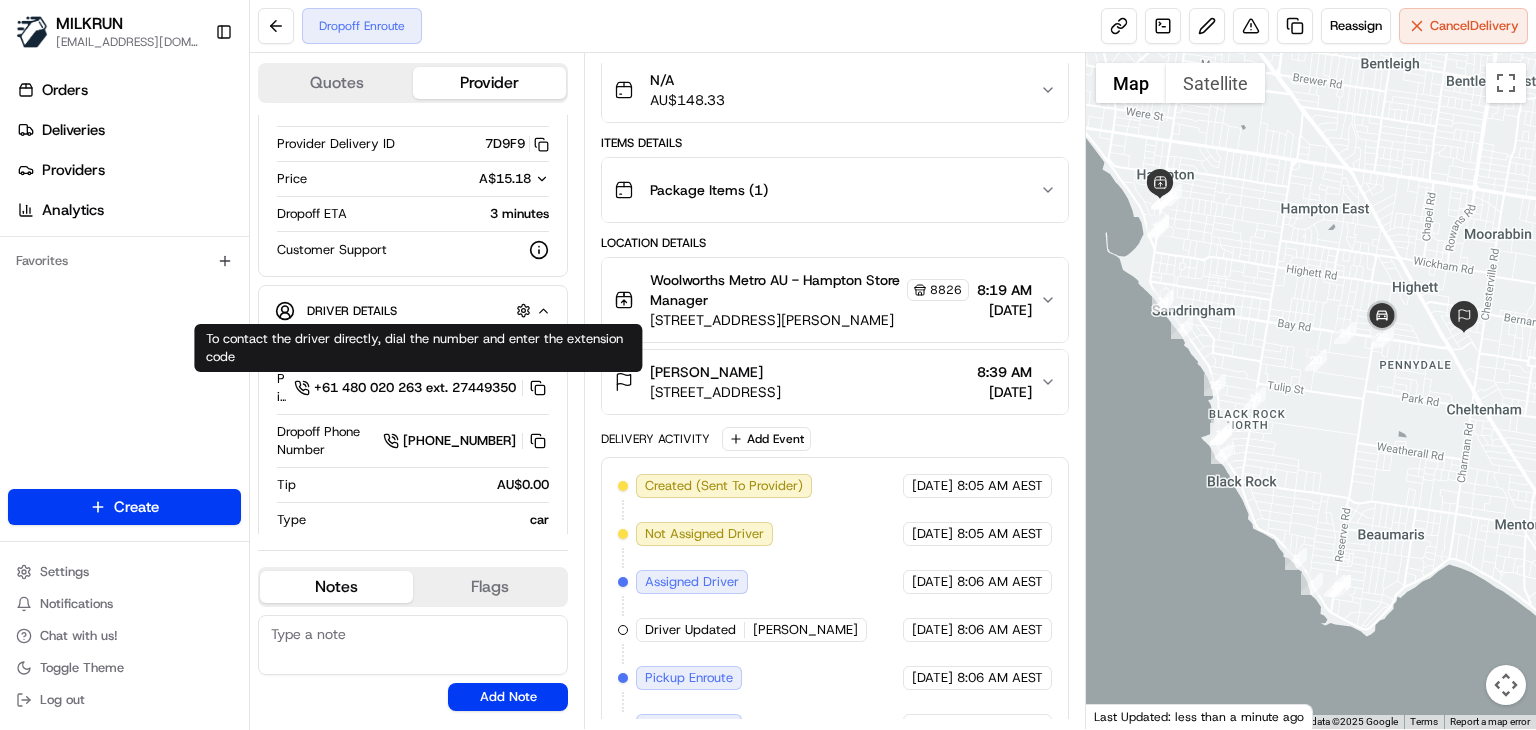 click on "Dropoff Enroute Reassign Cancel  Delivery" at bounding box center (893, 26) 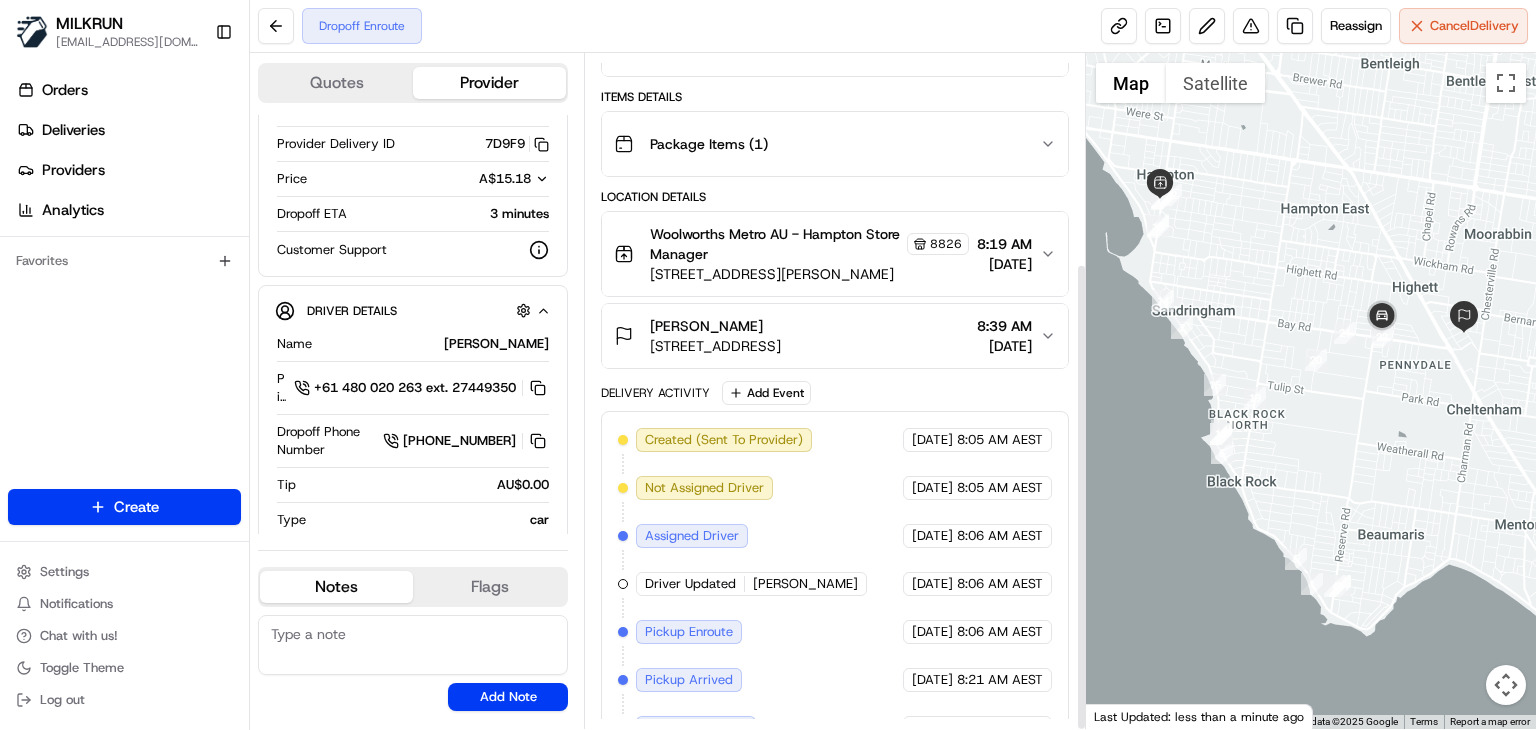 scroll, scrollTop: 301, scrollLeft: 0, axis: vertical 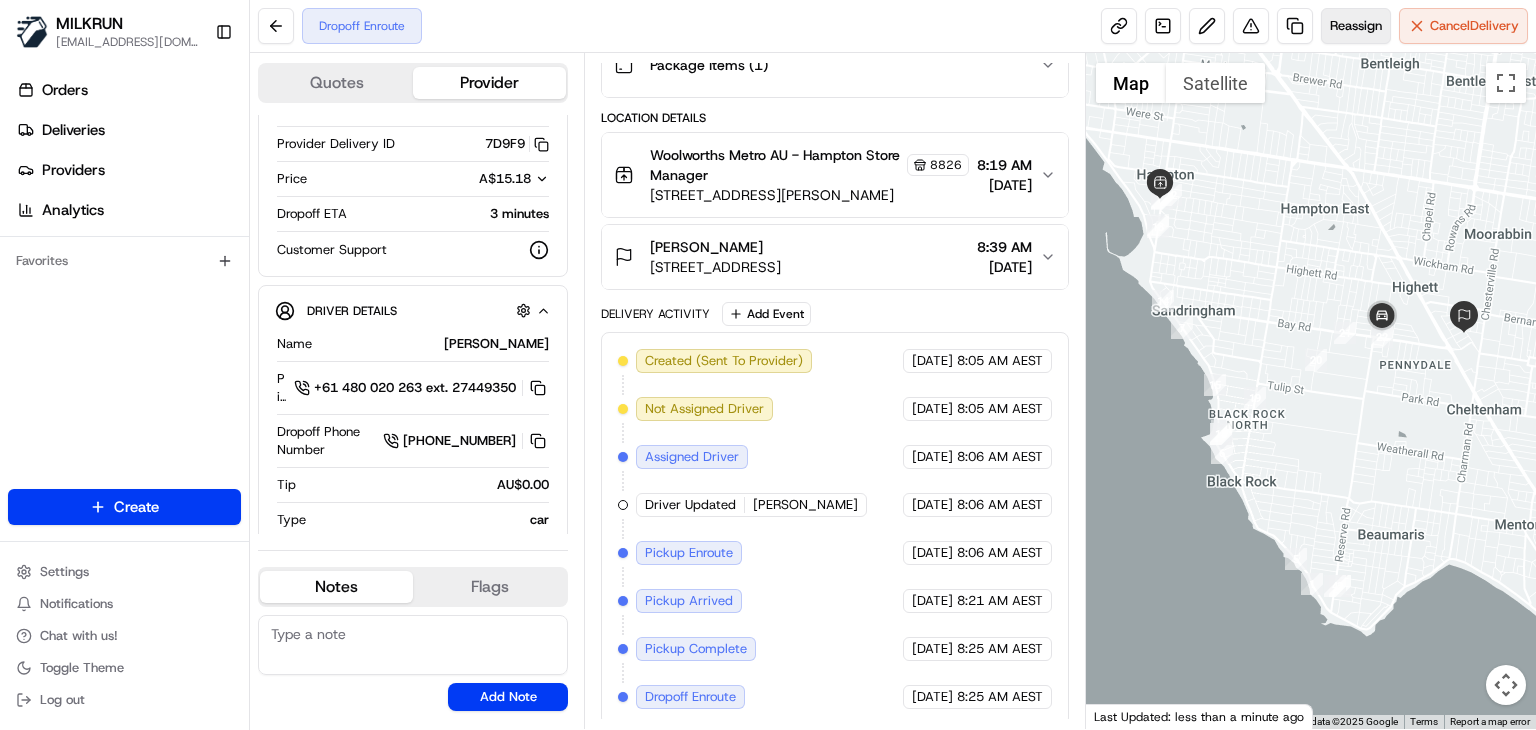 click on "Dropoff Enroute Reassign Cancel  Delivery" at bounding box center [893, 26] 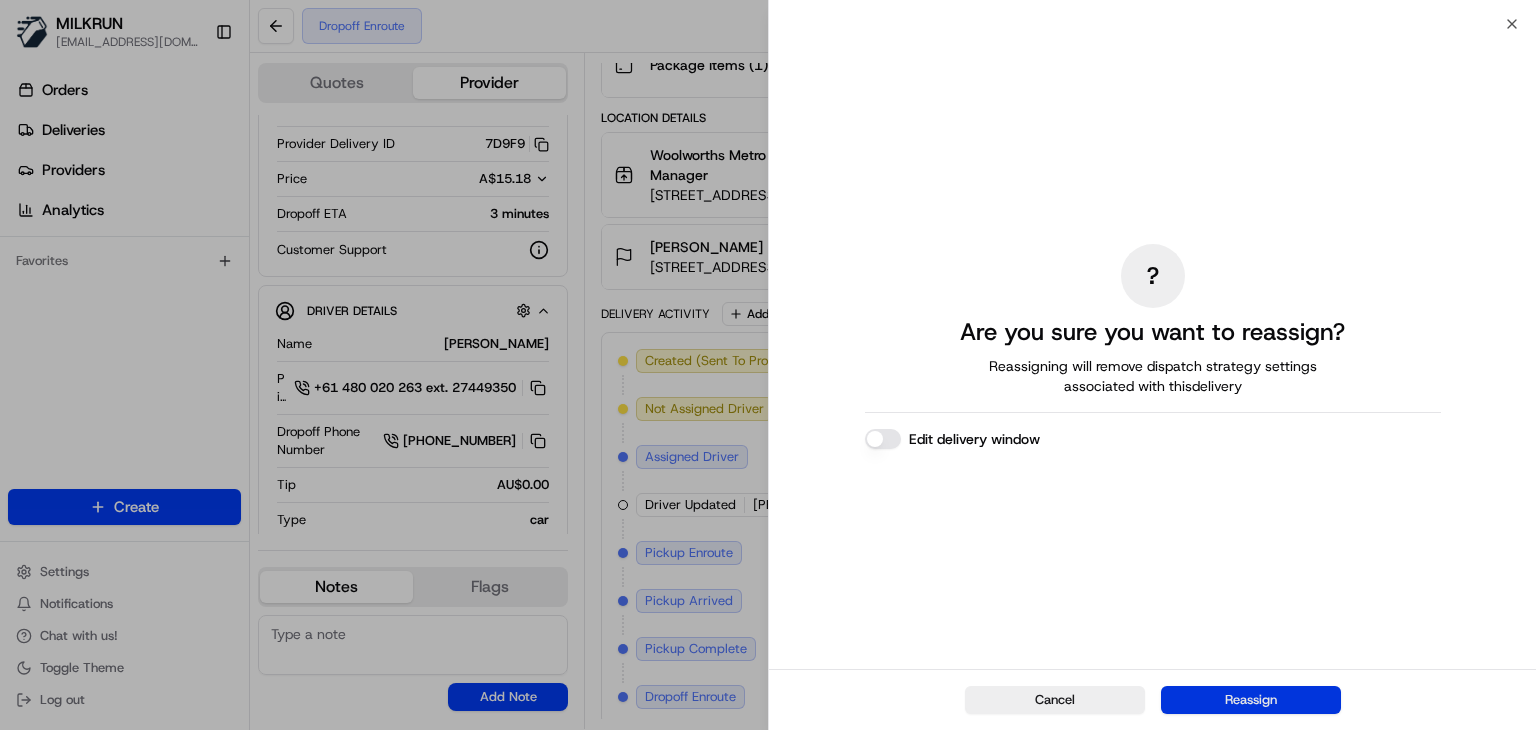 click on "Reassign" at bounding box center [1251, 700] 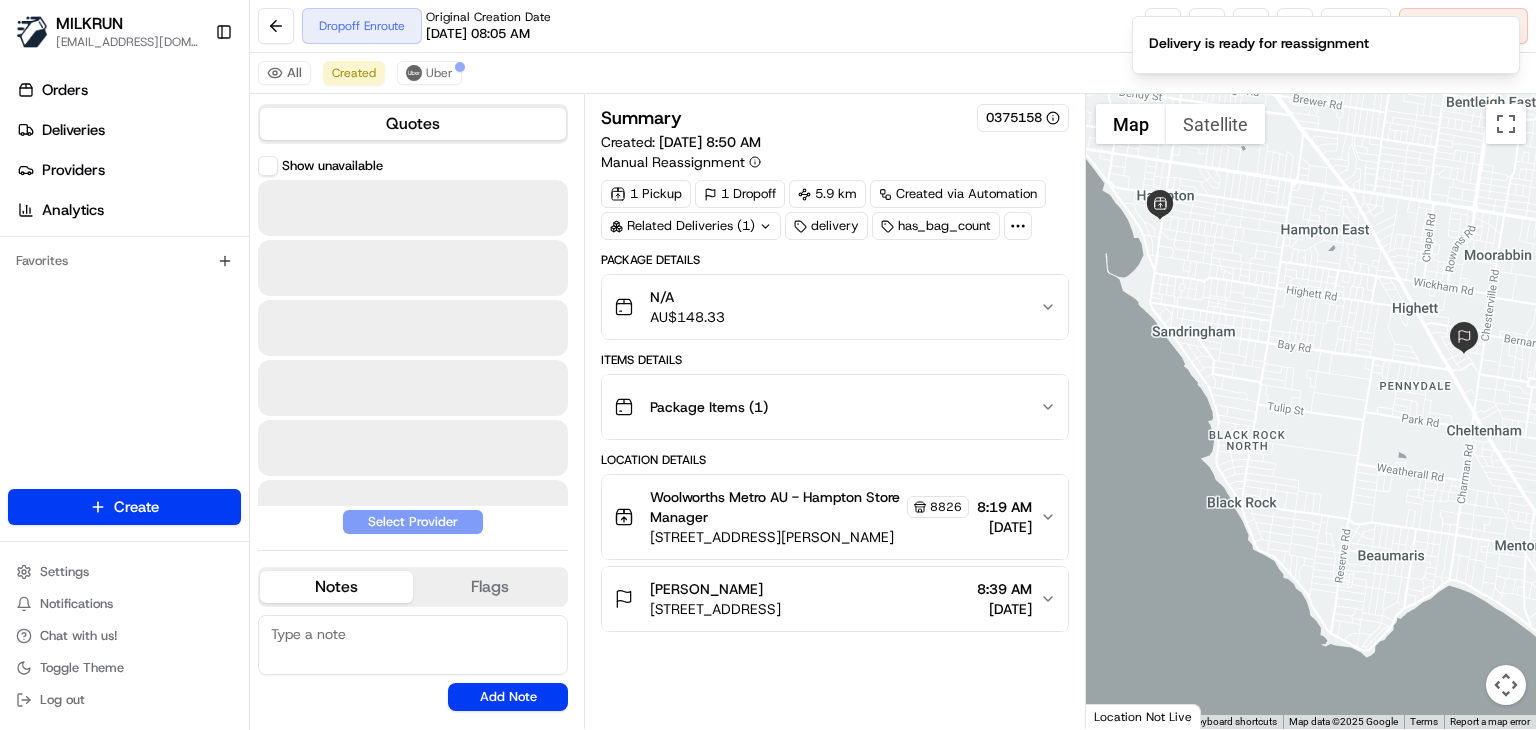scroll, scrollTop: 0, scrollLeft: 0, axis: both 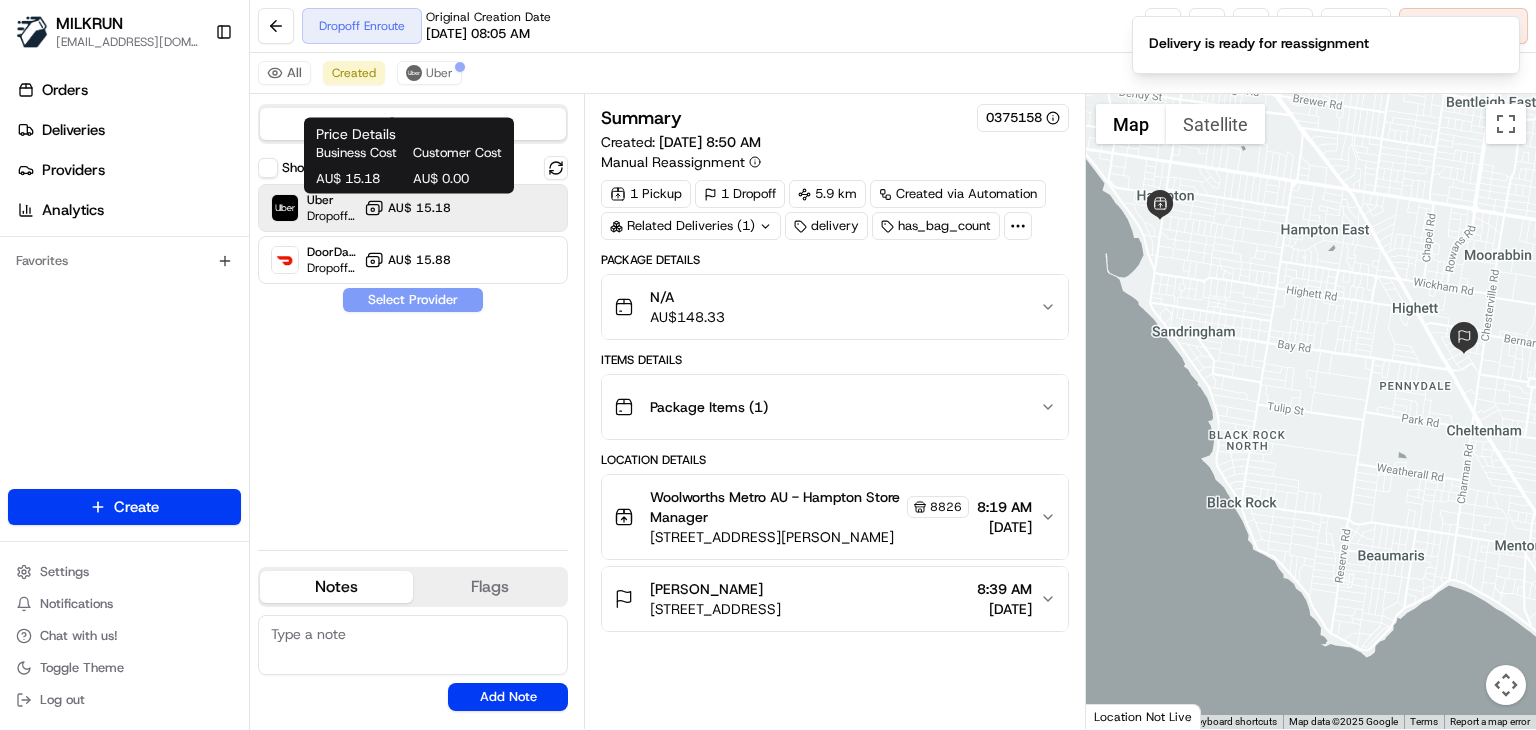 click on "AU$   15.18" at bounding box center (419, 208) 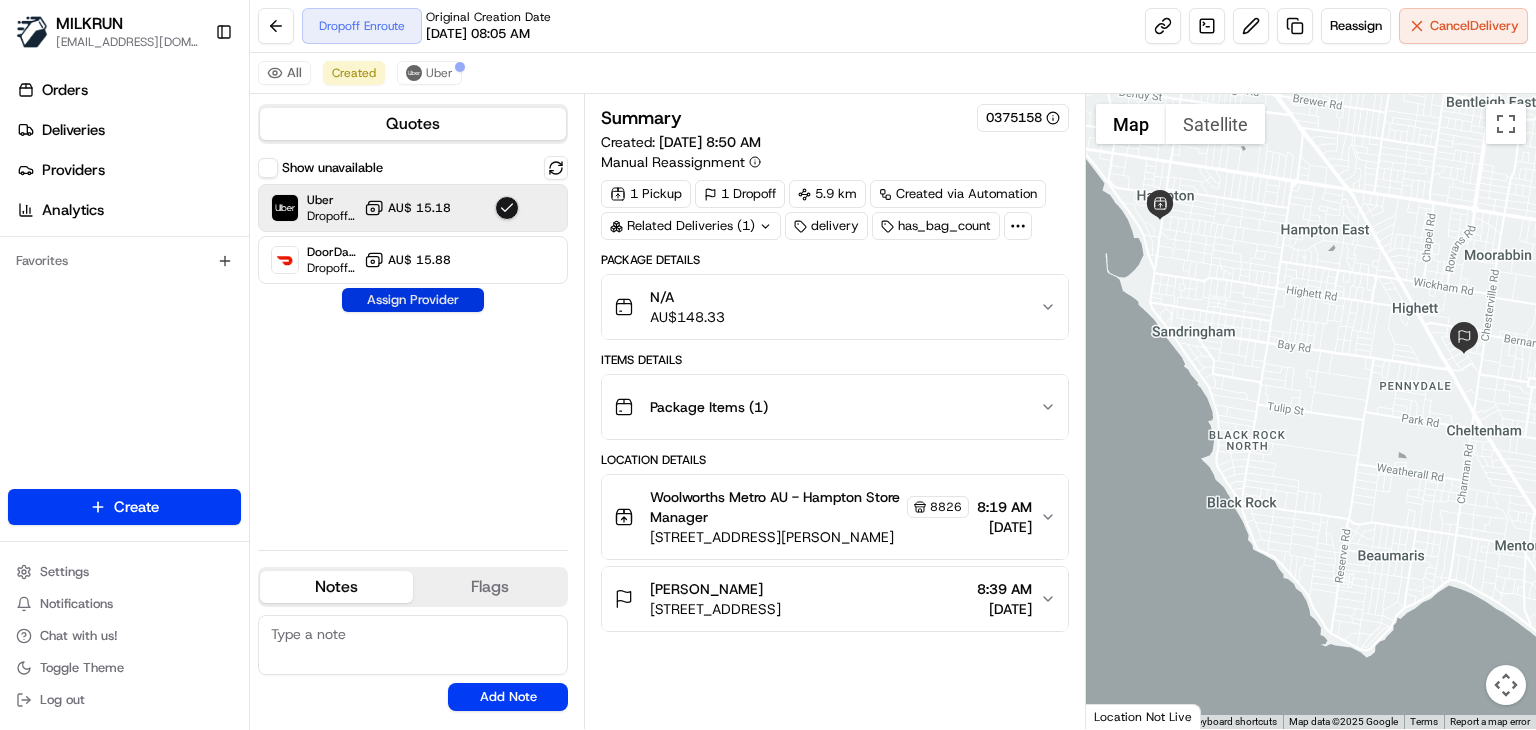 click on "Assign Provider" at bounding box center [413, 300] 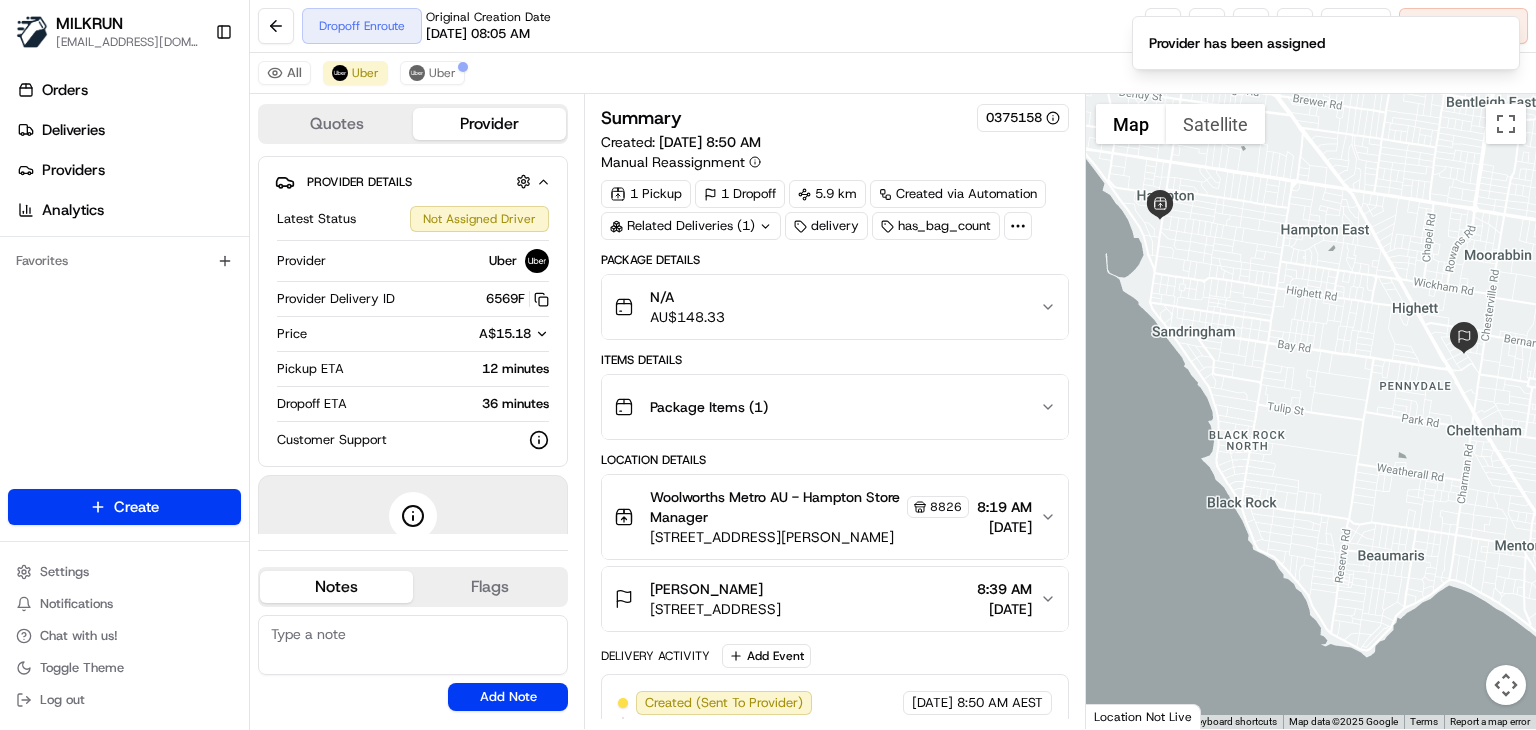 scroll, scrollTop: 57, scrollLeft: 0, axis: vertical 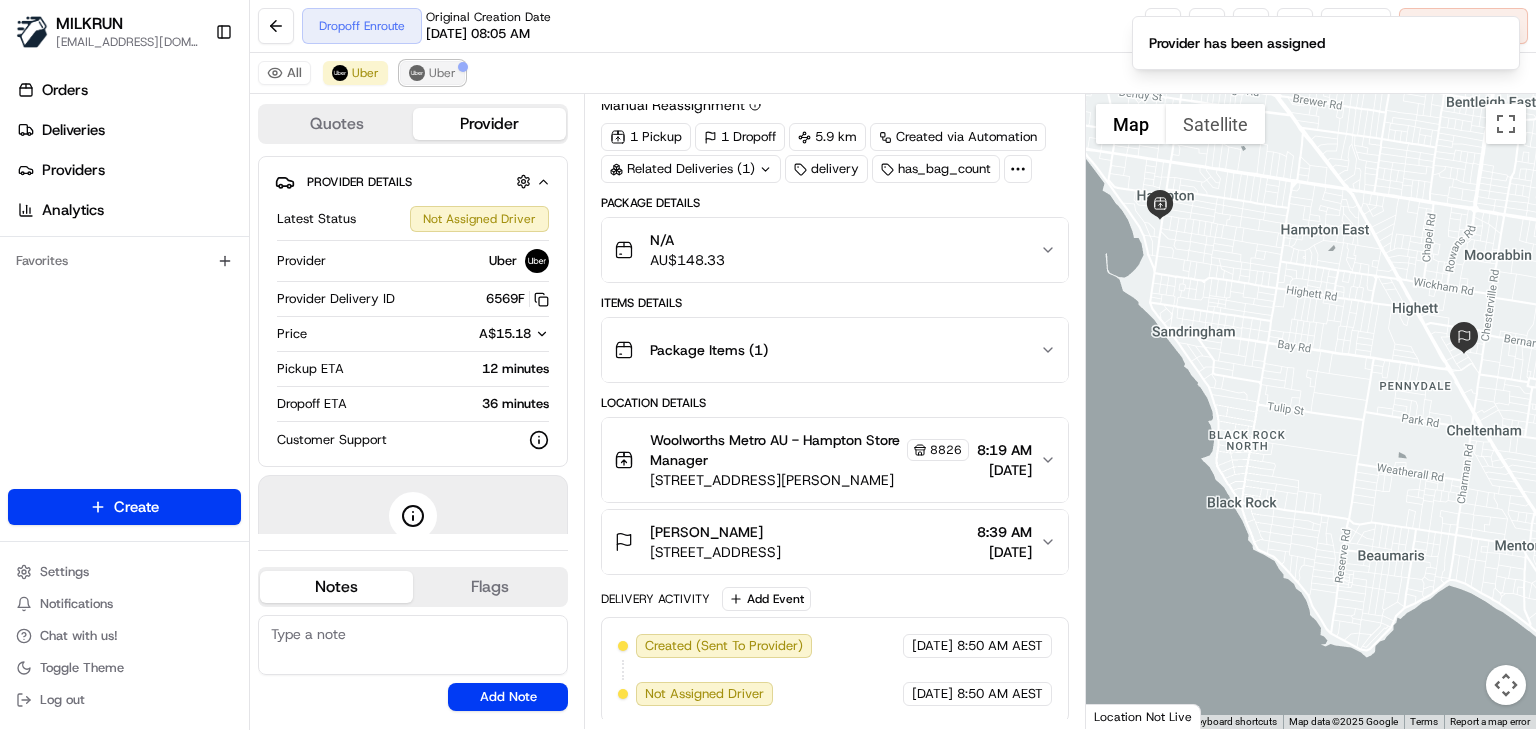 click on "Uber" at bounding box center (442, 73) 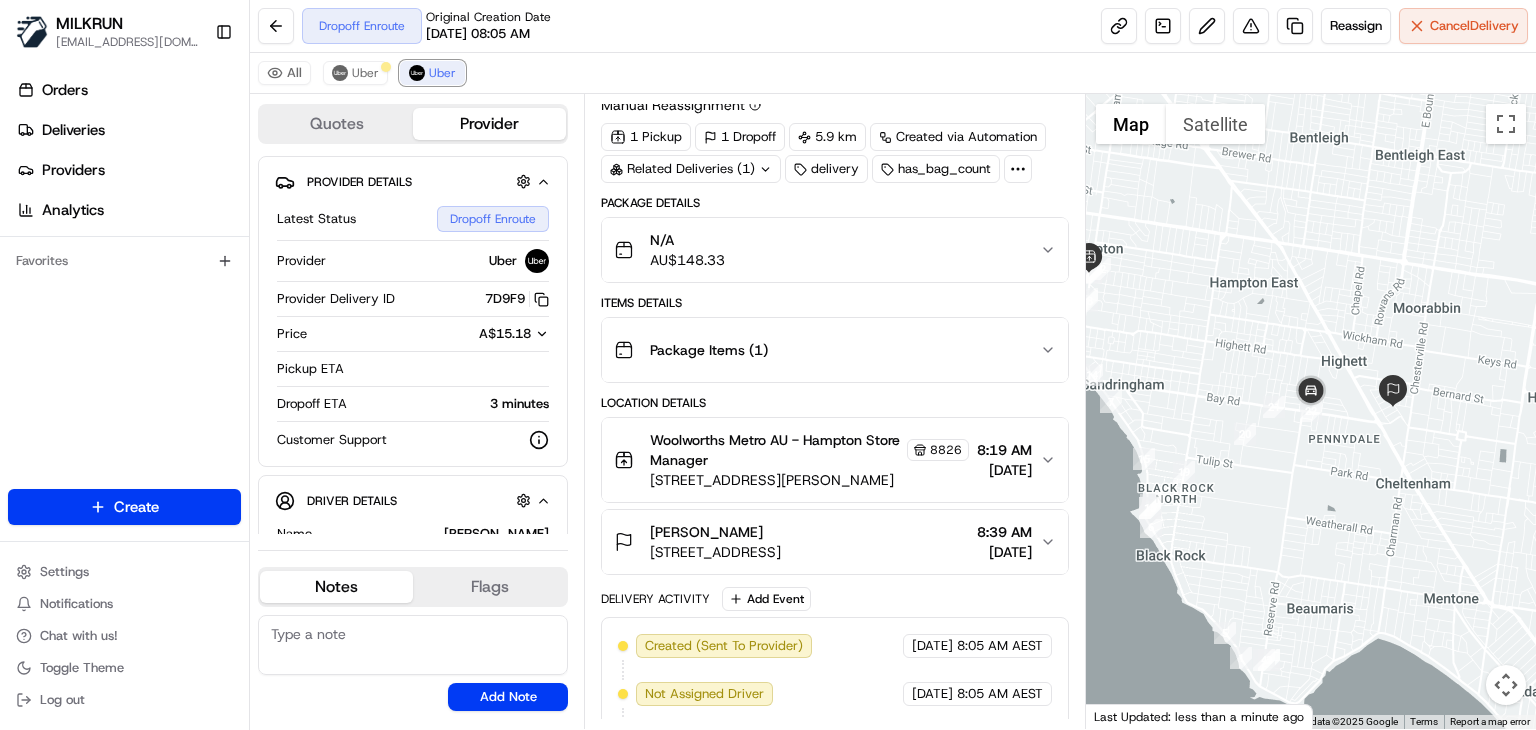 scroll, scrollTop: 343, scrollLeft: 0, axis: vertical 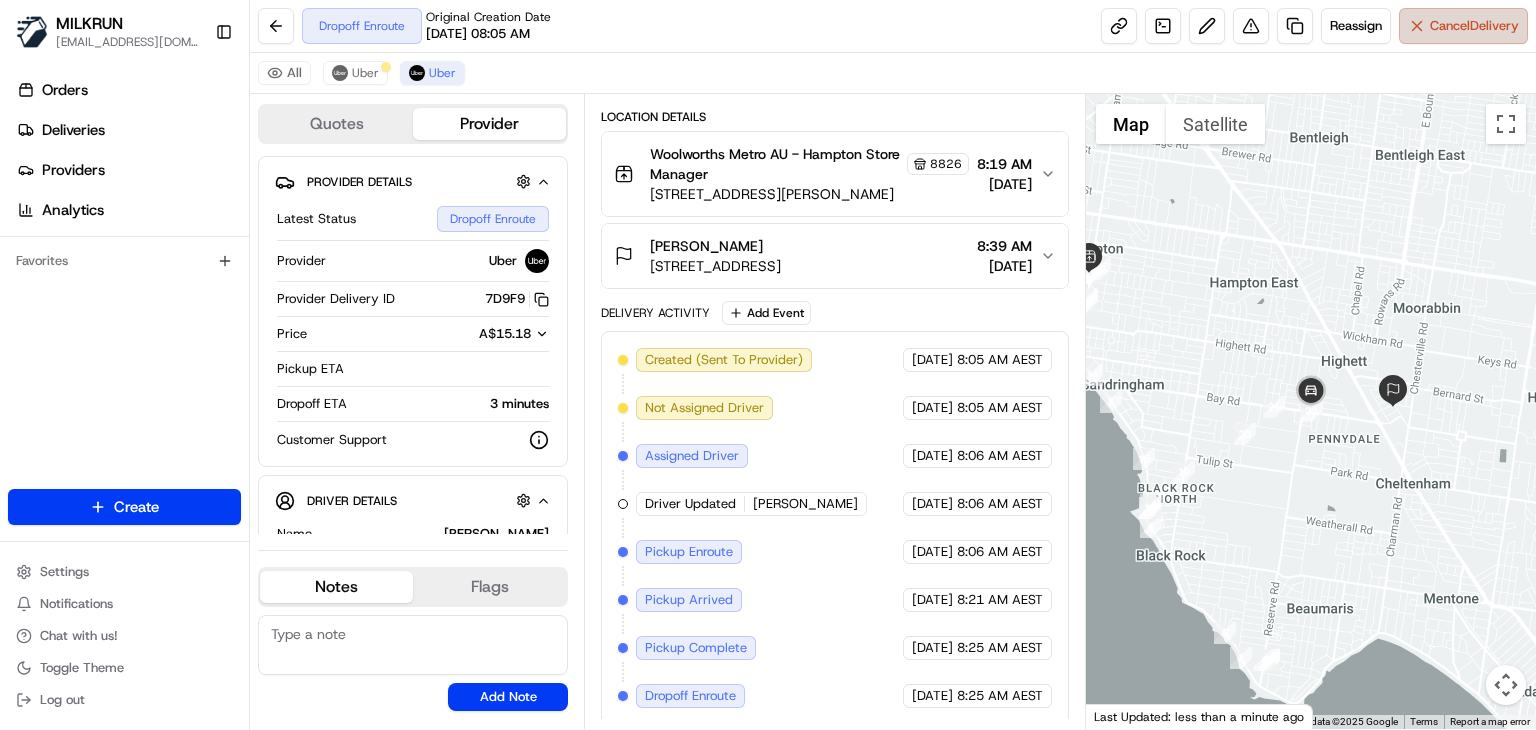 click on "Cancel  Delivery" at bounding box center [1463, 26] 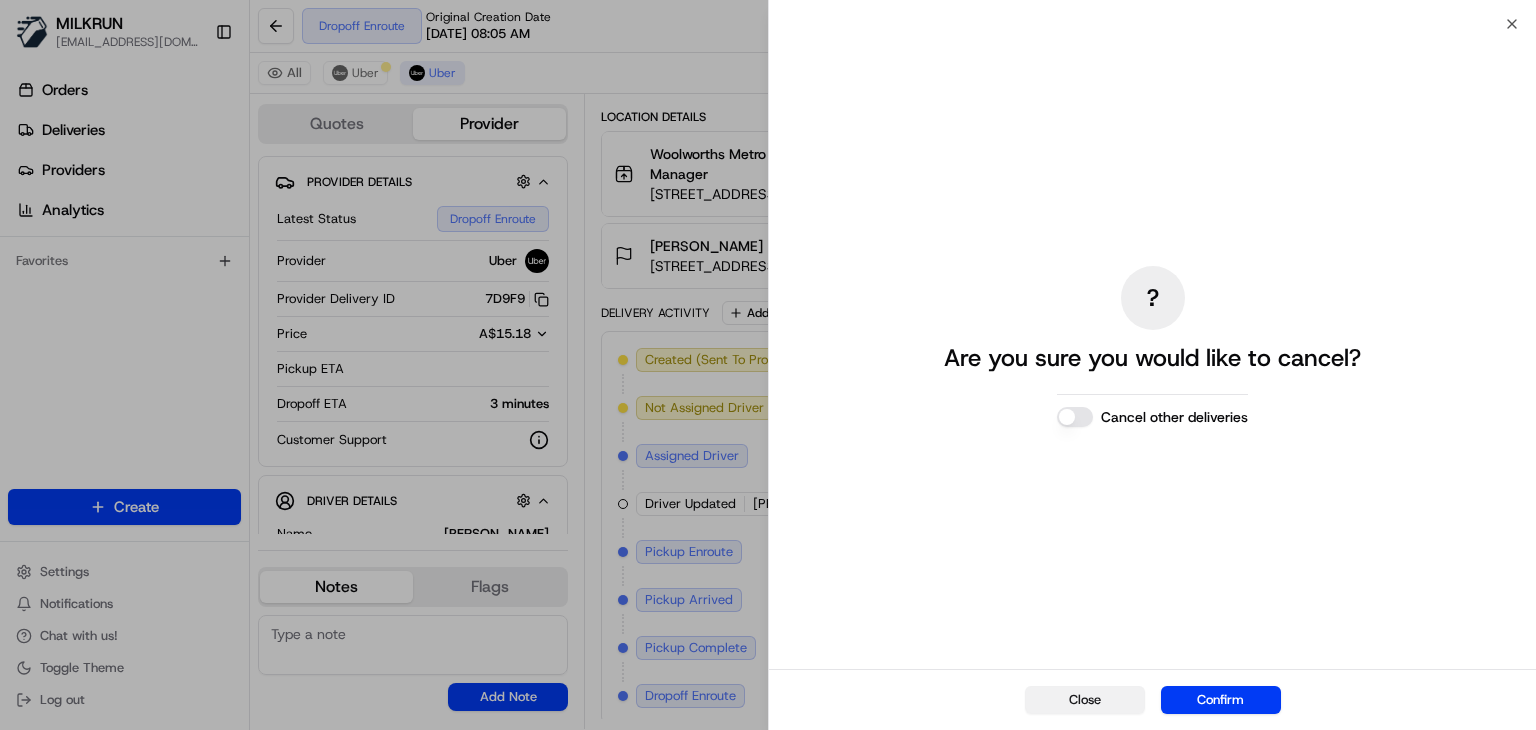 click on "Close" at bounding box center [1085, 700] 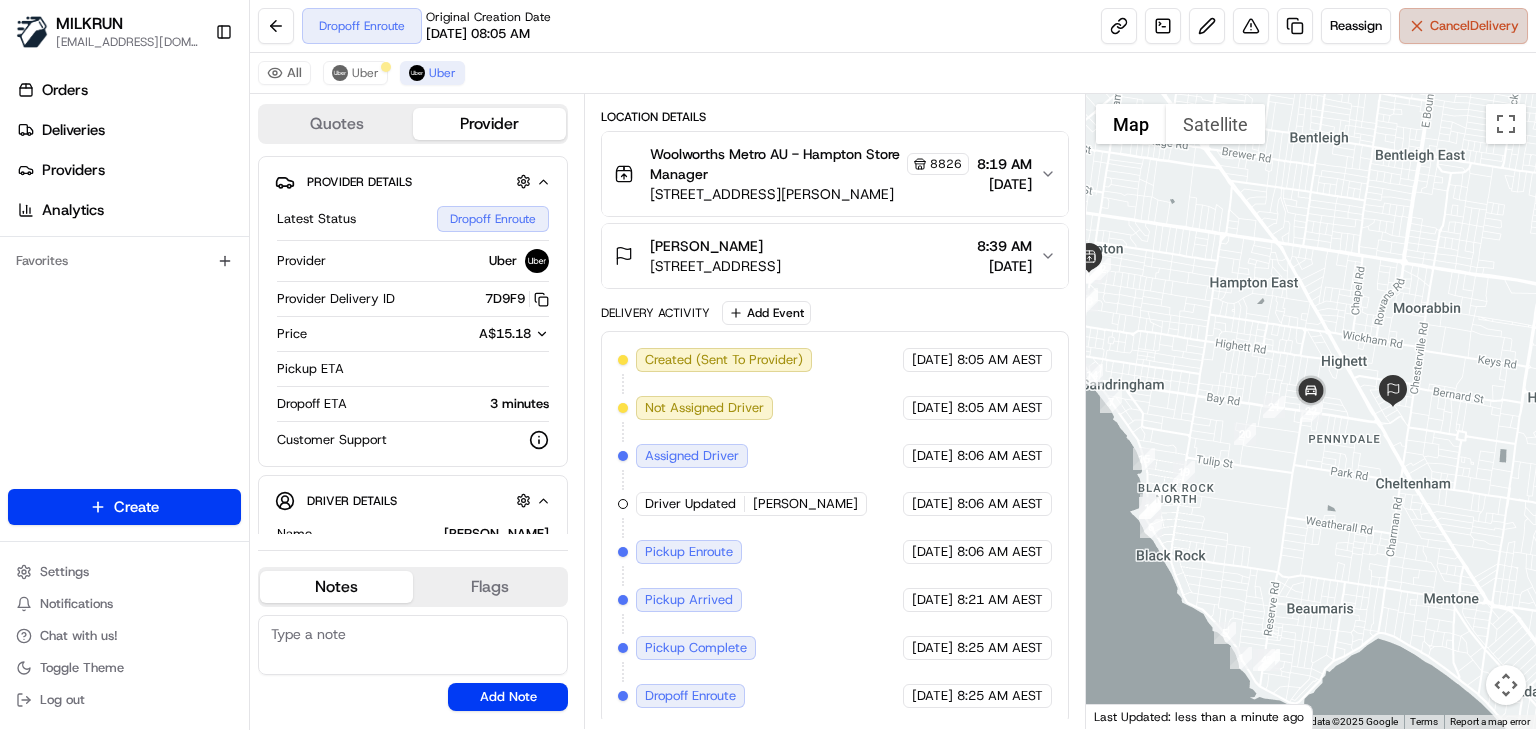 click on "Cancel  Delivery" at bounding box center (1463, 26) 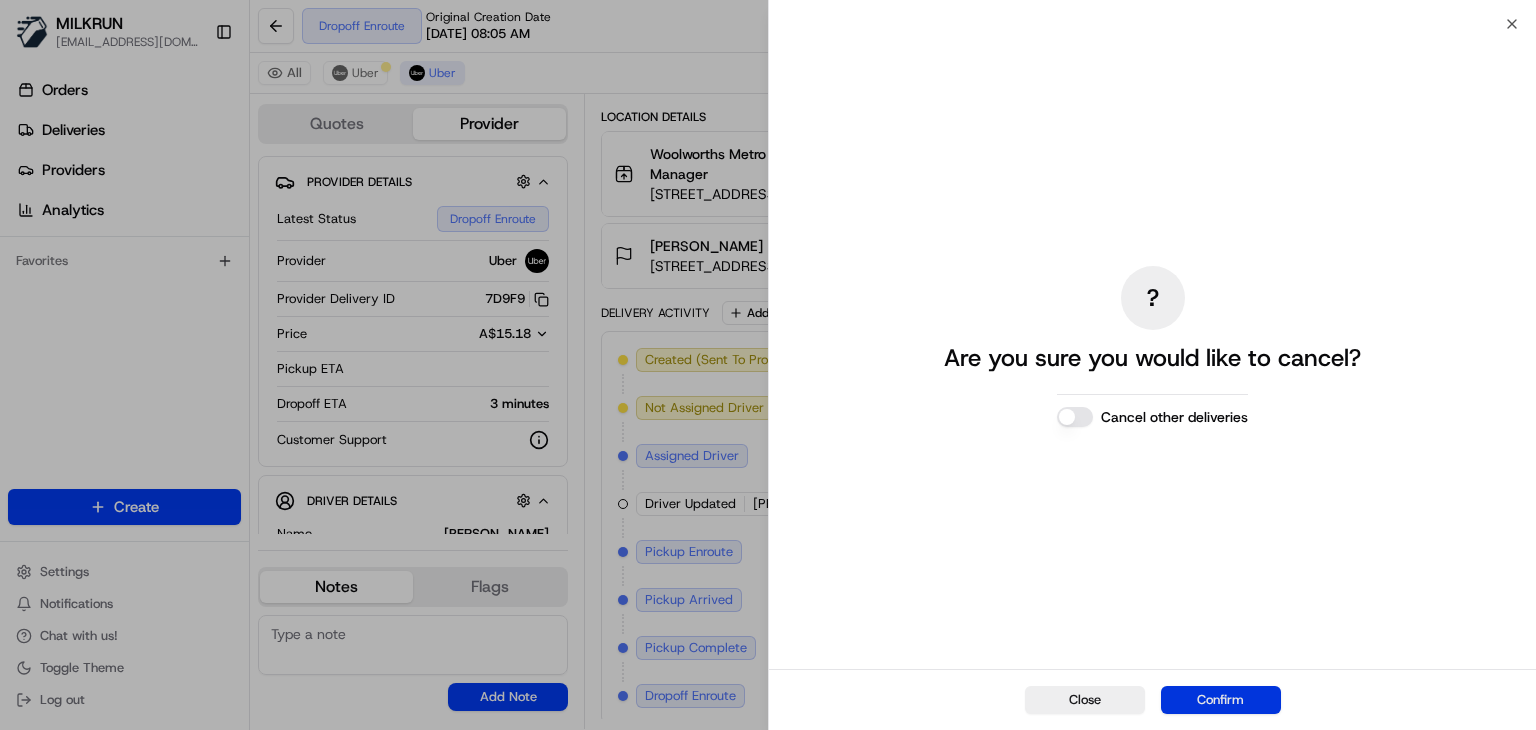click on "Confirm" at bounding box center (1221, 700) 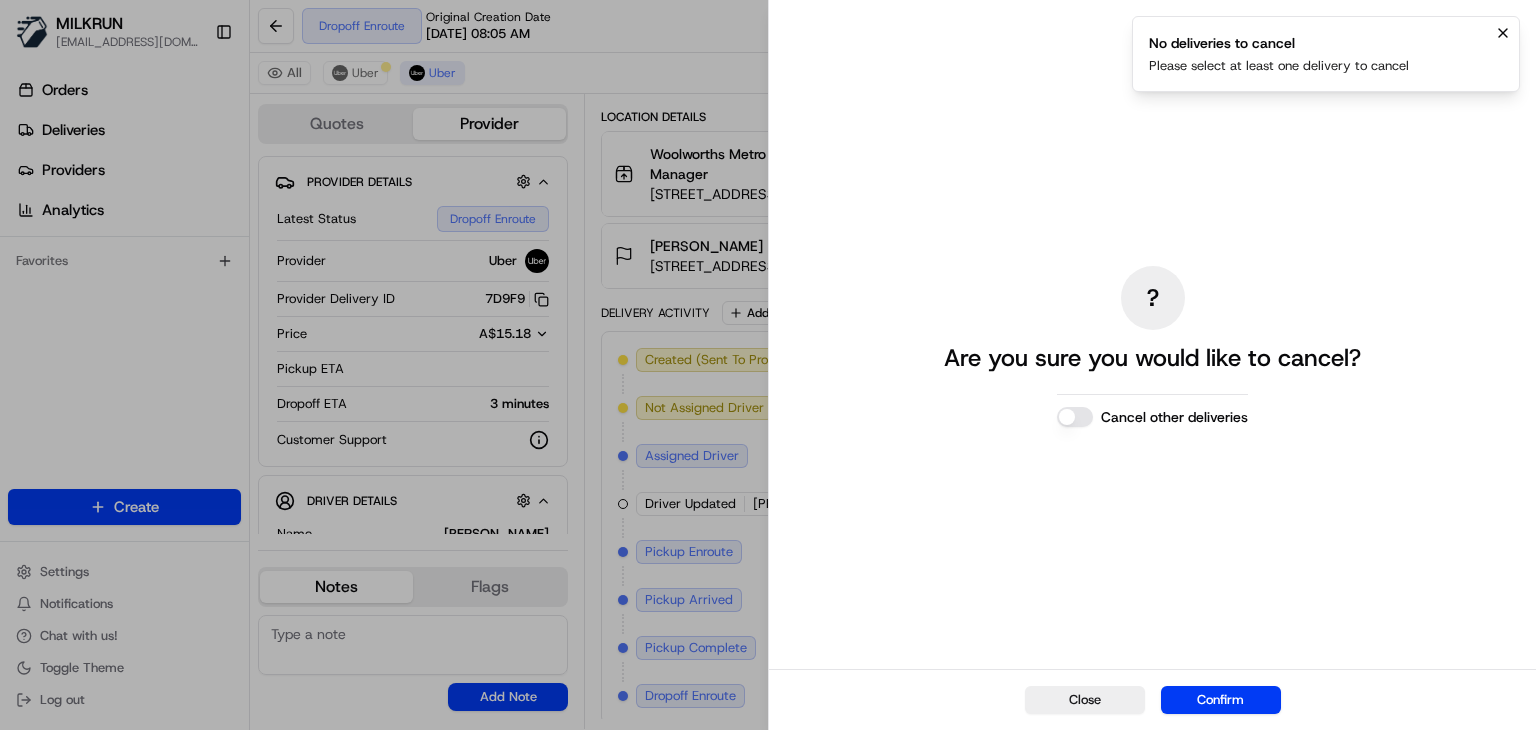 click 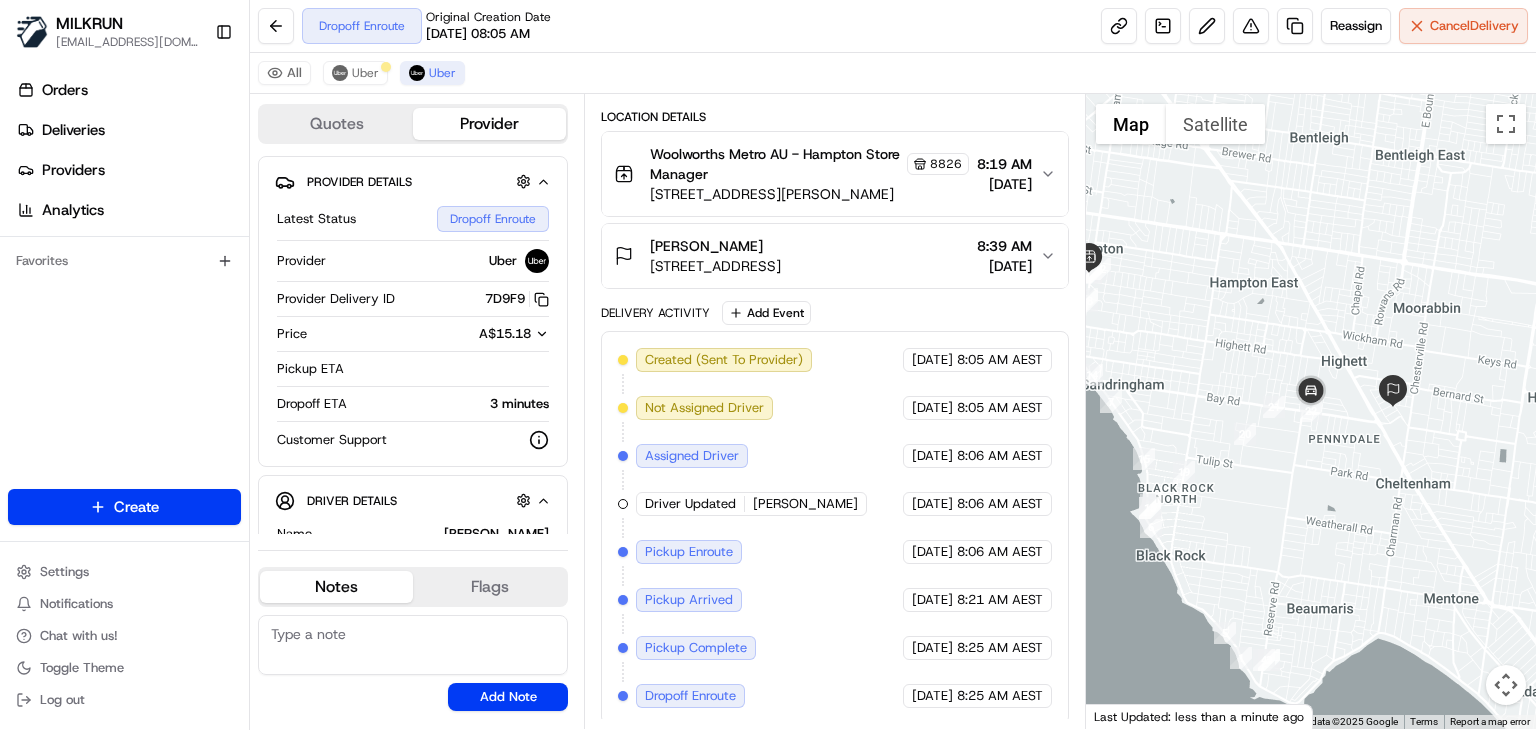 click on "All Uber Uber" at bounding box center [893, 73] 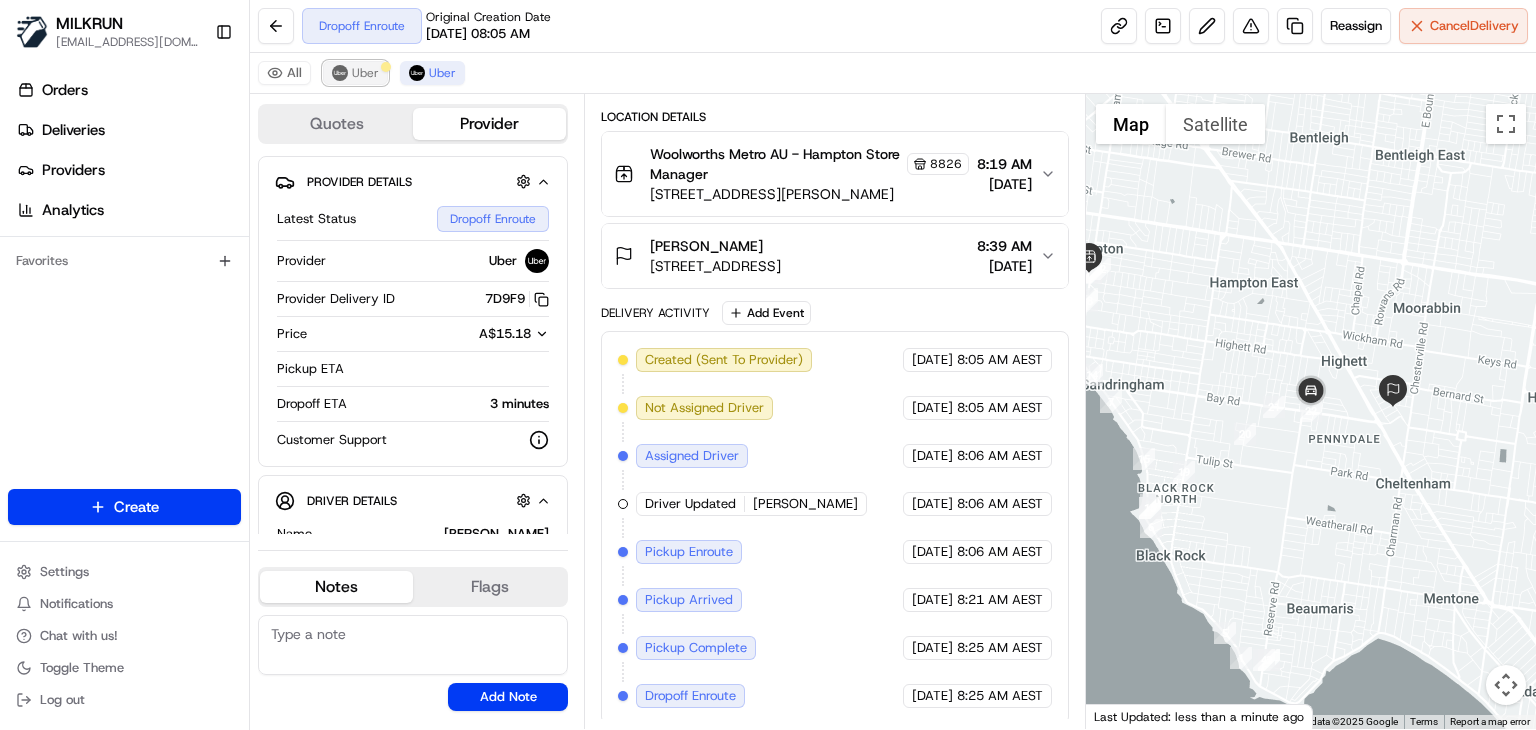 click on "Uber" at bounding box center (365, 73) 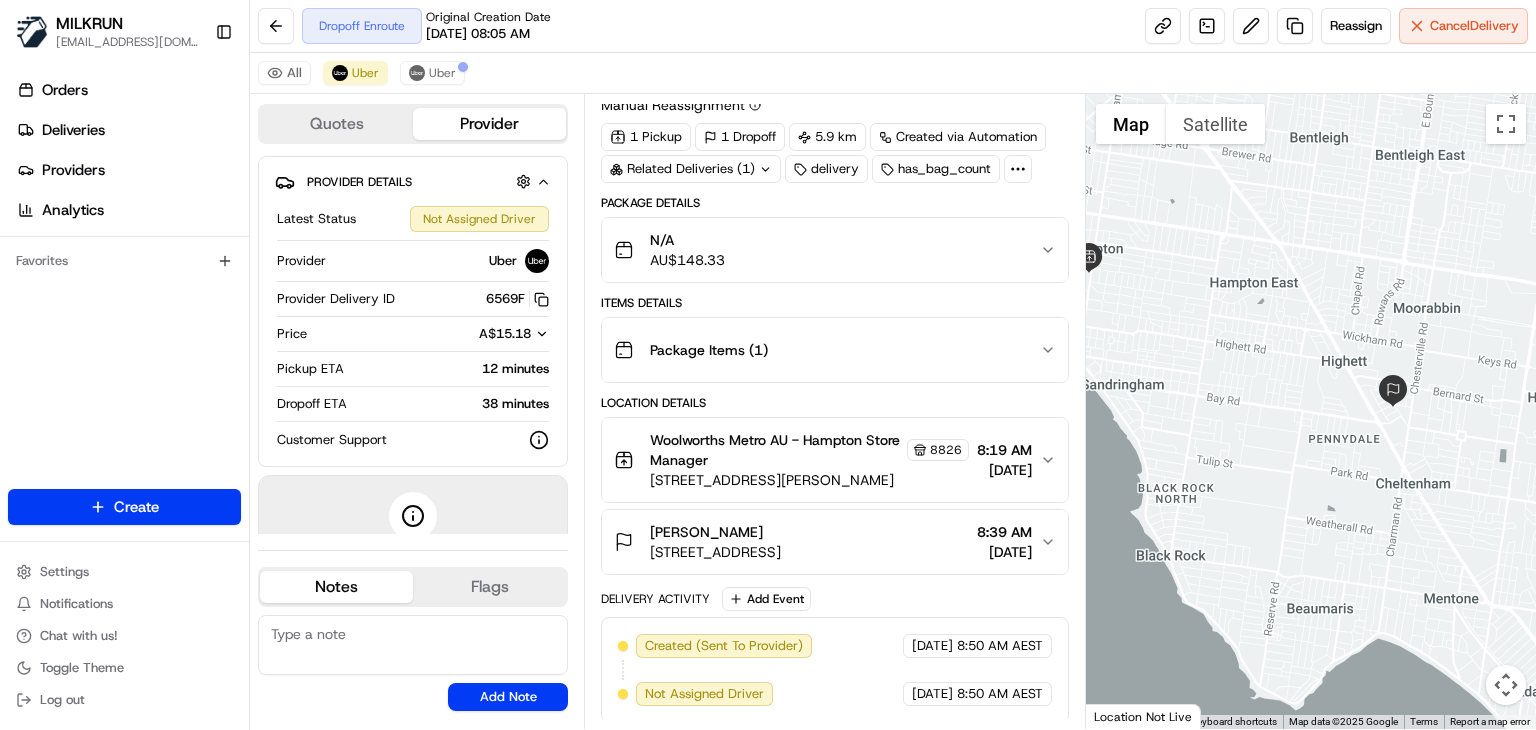 click on "Dropoff Enroute Original Creation Date 07/18/2025 08:05 AM Reassign Cancel  Delivery" at bounding box center (893, 26) 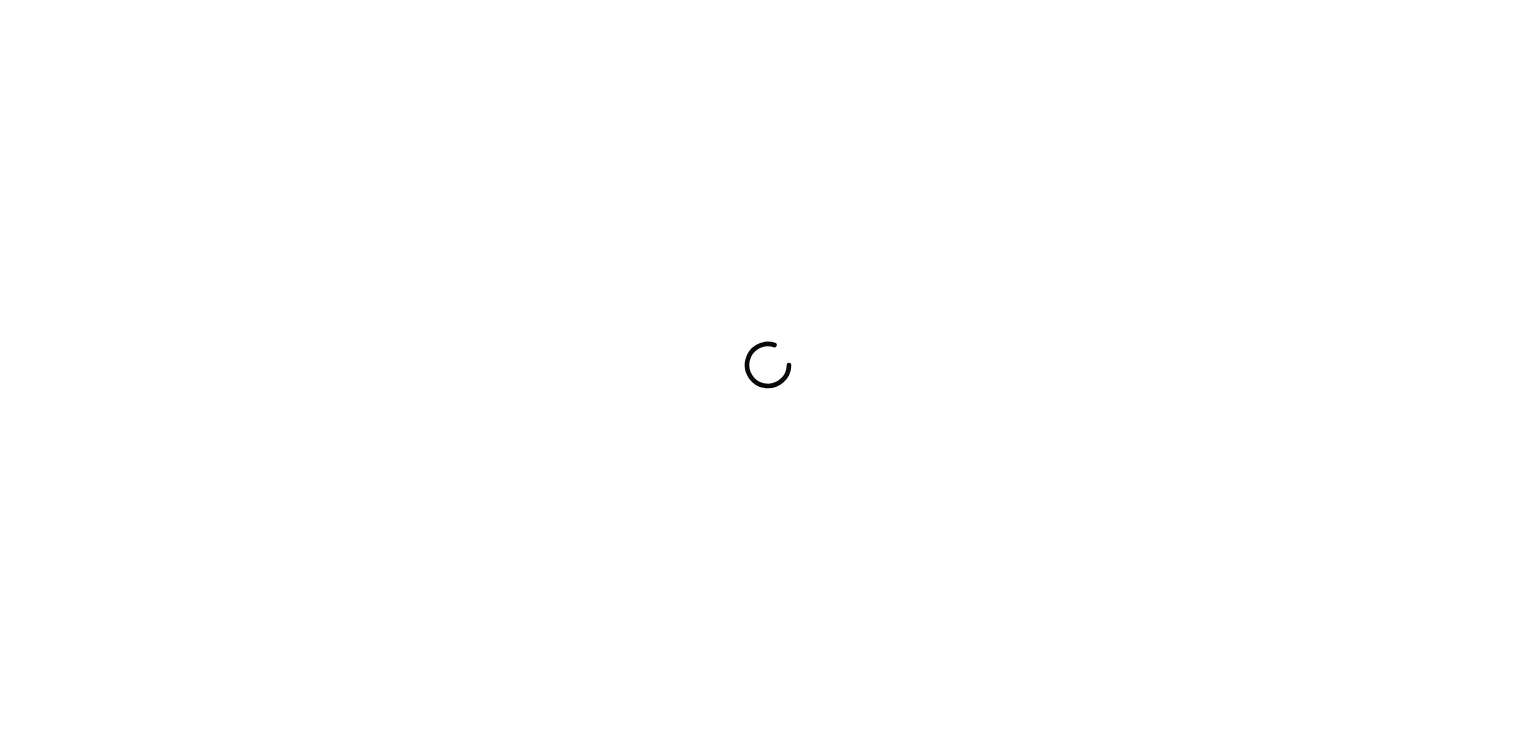 scroll, scrollTop: 0, scrollLeft: 0, axis: both 